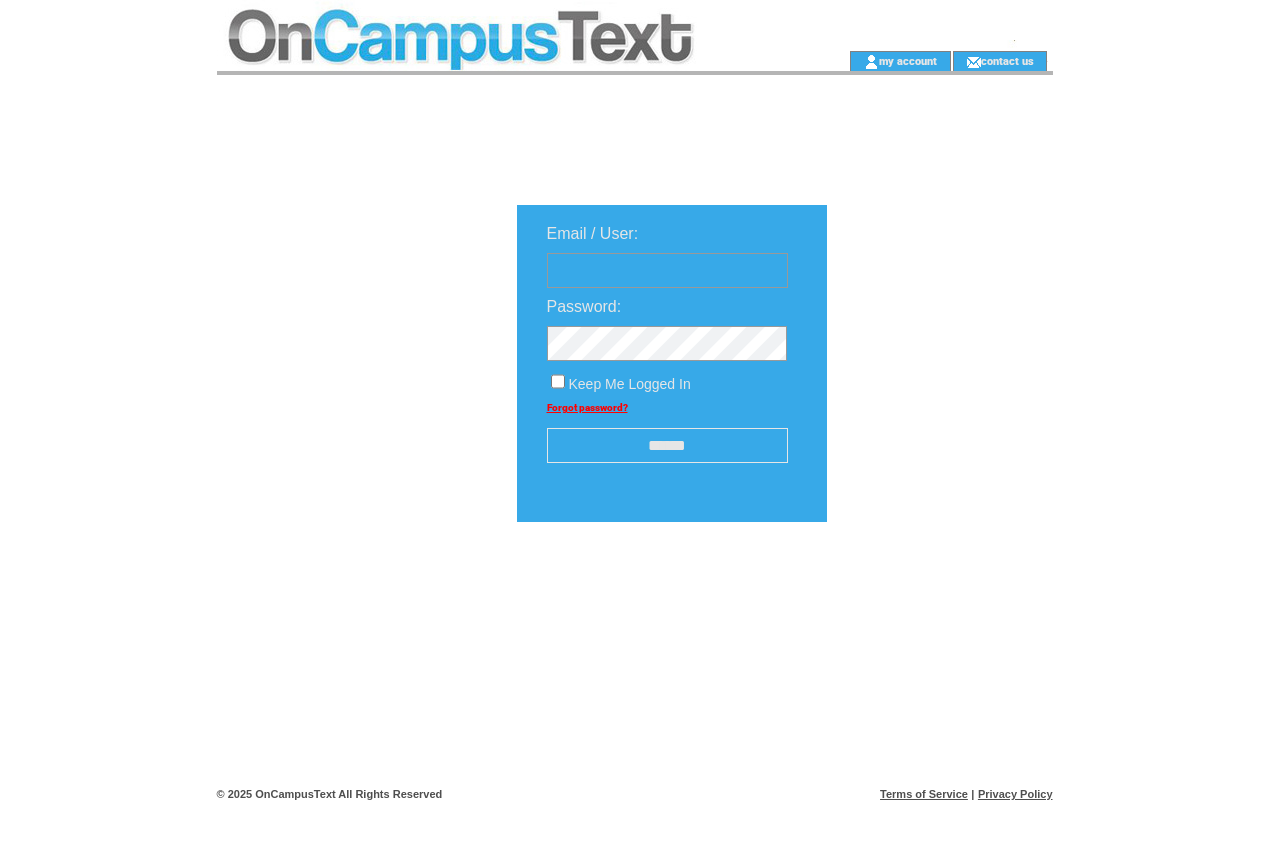 scroll, scrollTop: 0, scrollLeft: 0, axis: both 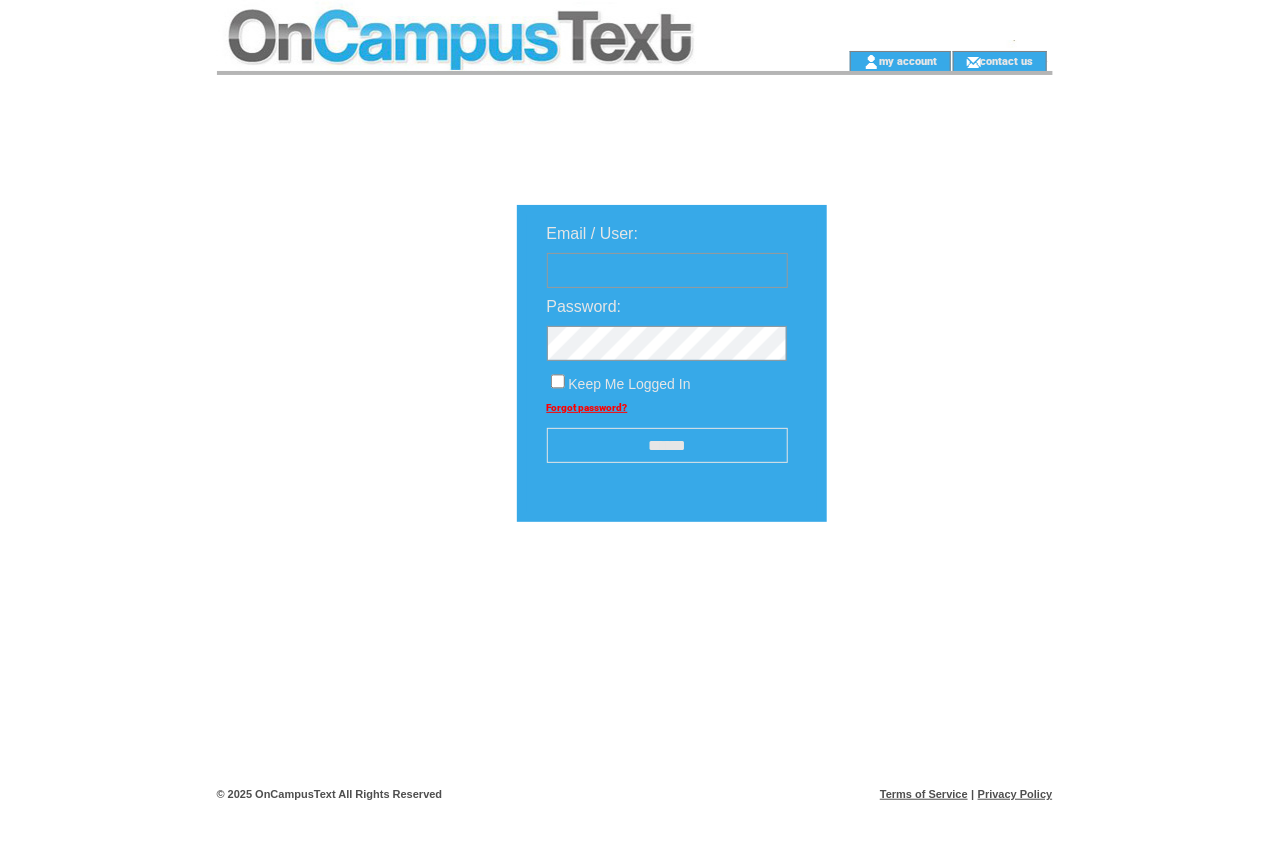 type on "**********" 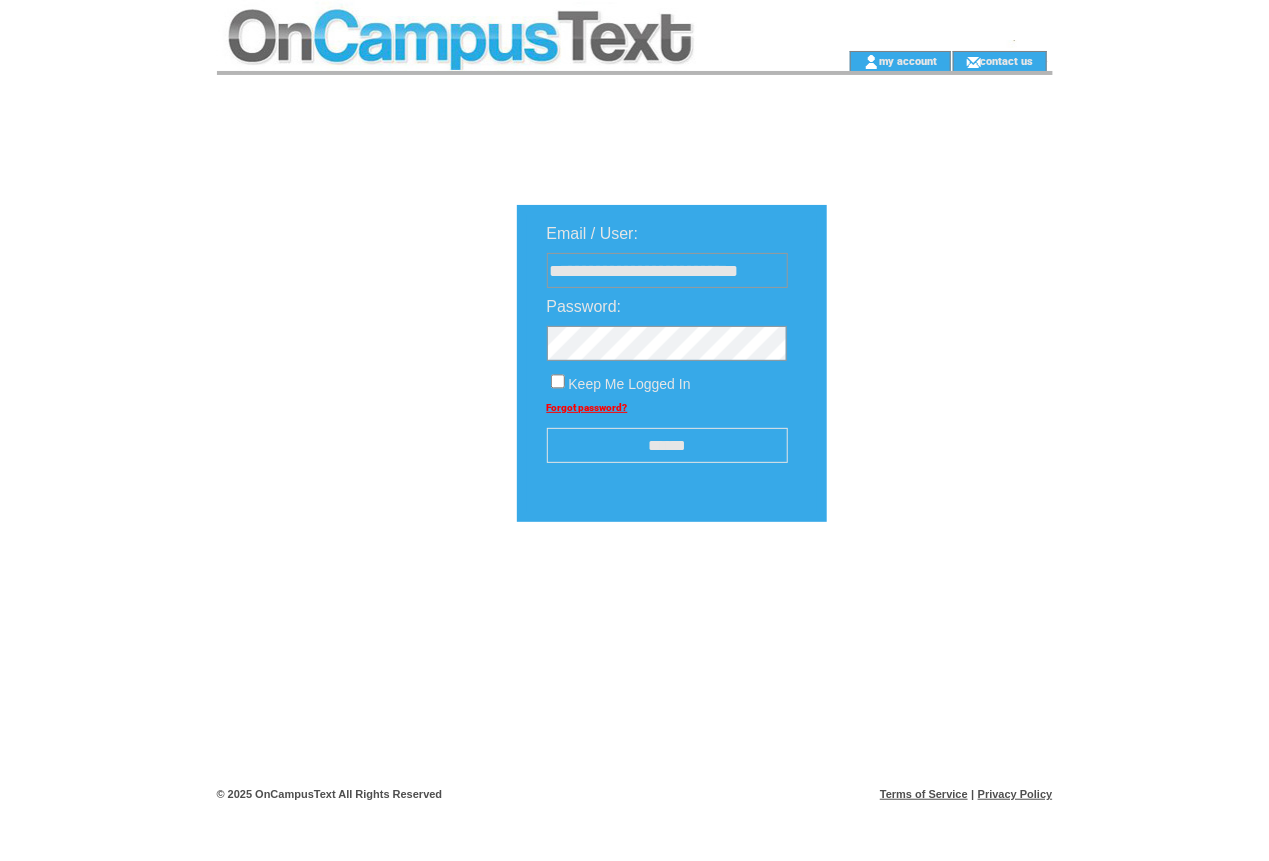 click on "******" at bounding box center [667, 445] 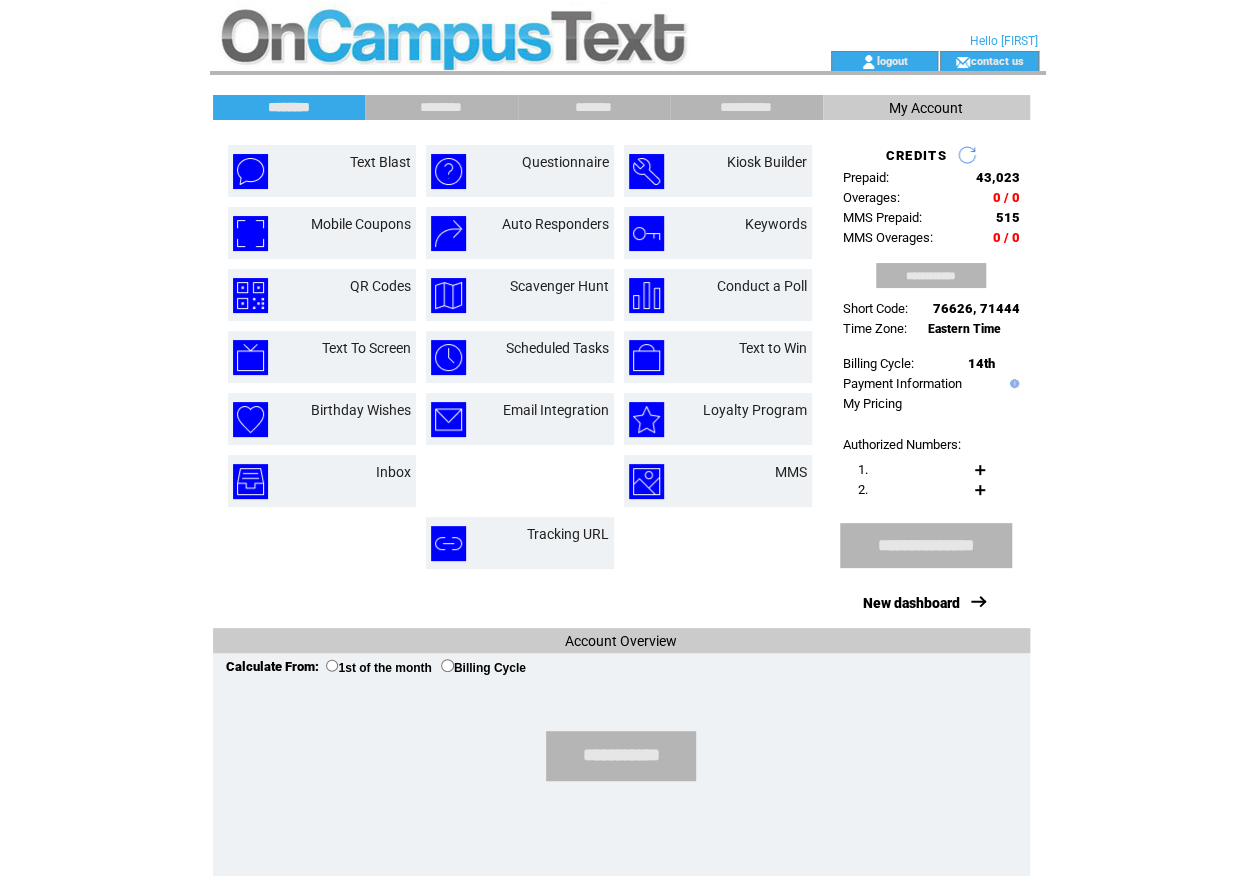 scroll, scrollTop: 61, scrollLeft: 0, axis: vertical 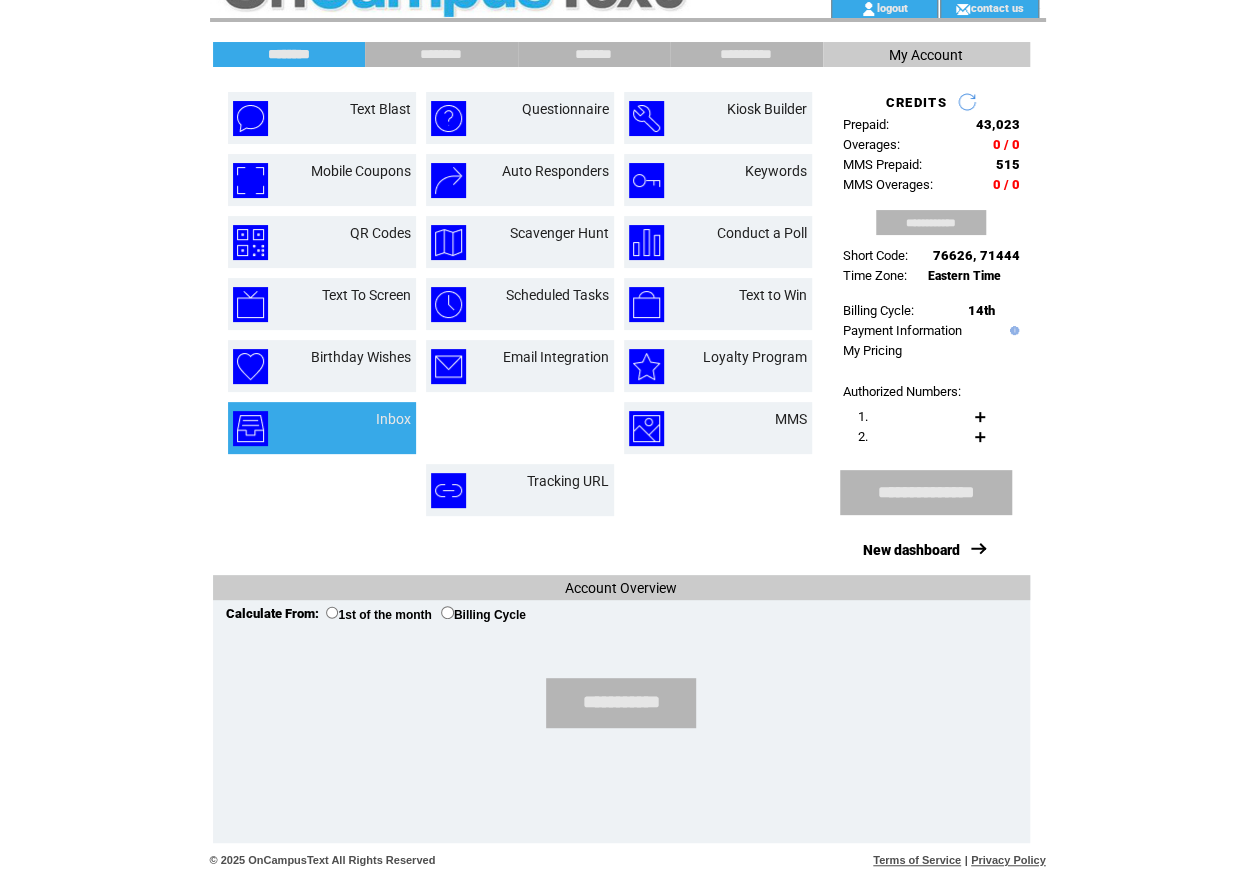 click at bounding box center [280, 428] 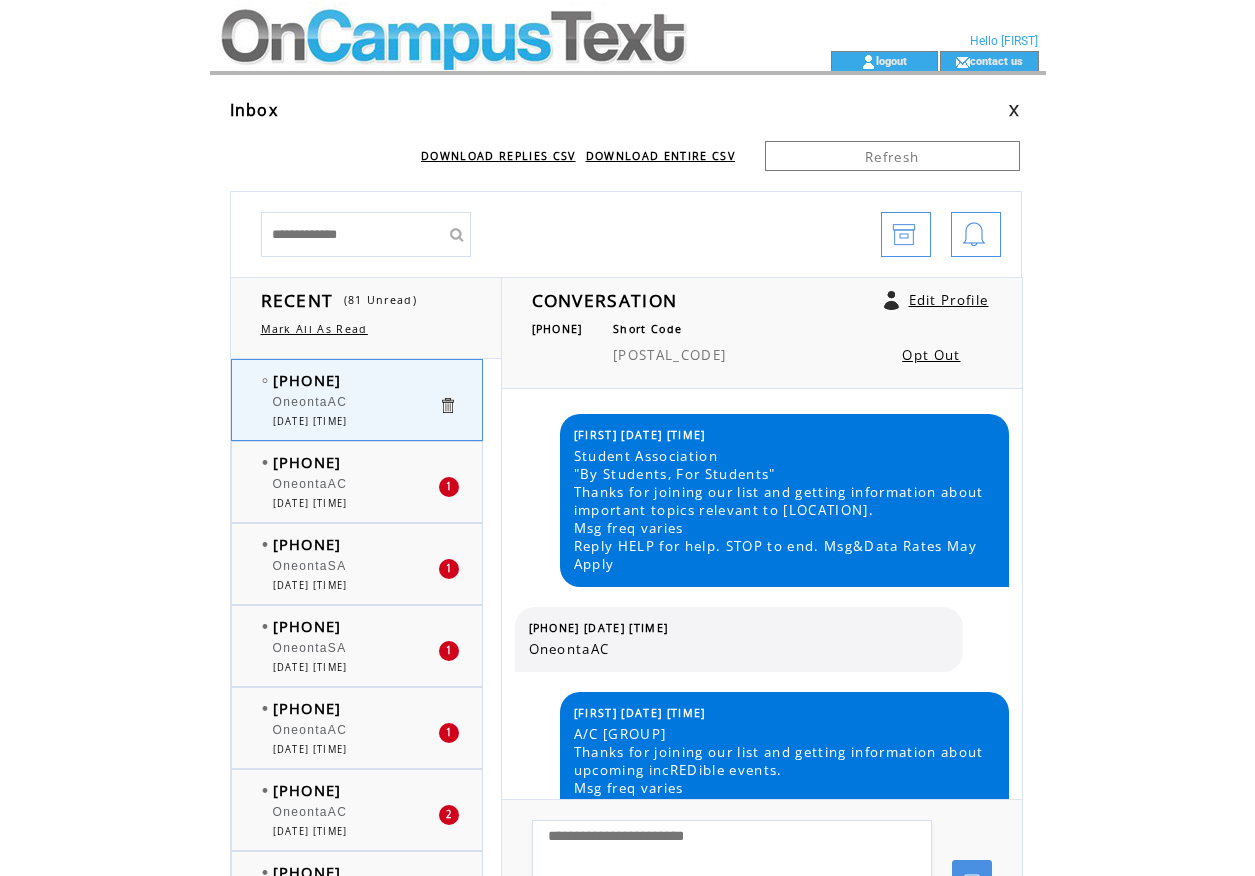 scroll, scrollTop: 0, scrollLeft: 0, axis: both 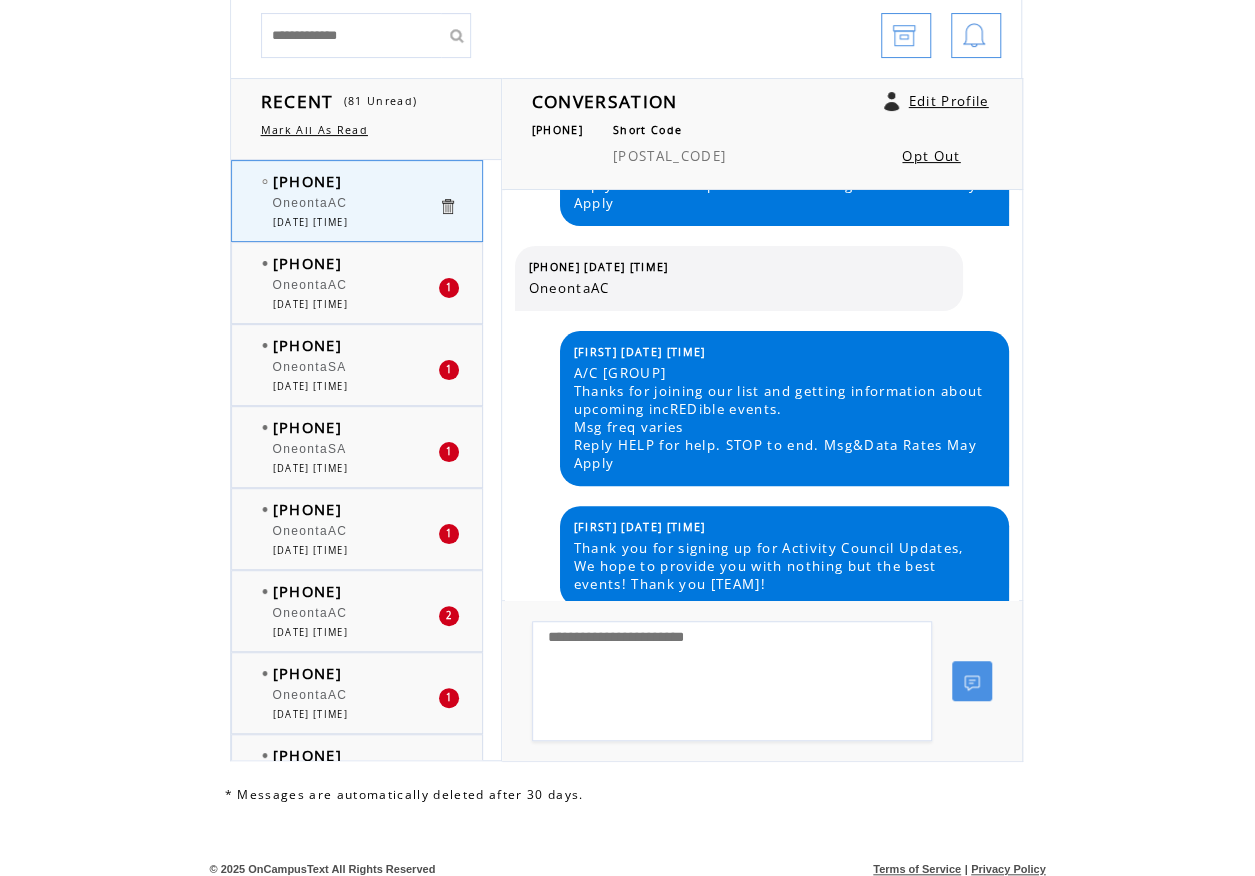 click on "([PHONE]) [PHONE]" at bounding box center [307, 263] 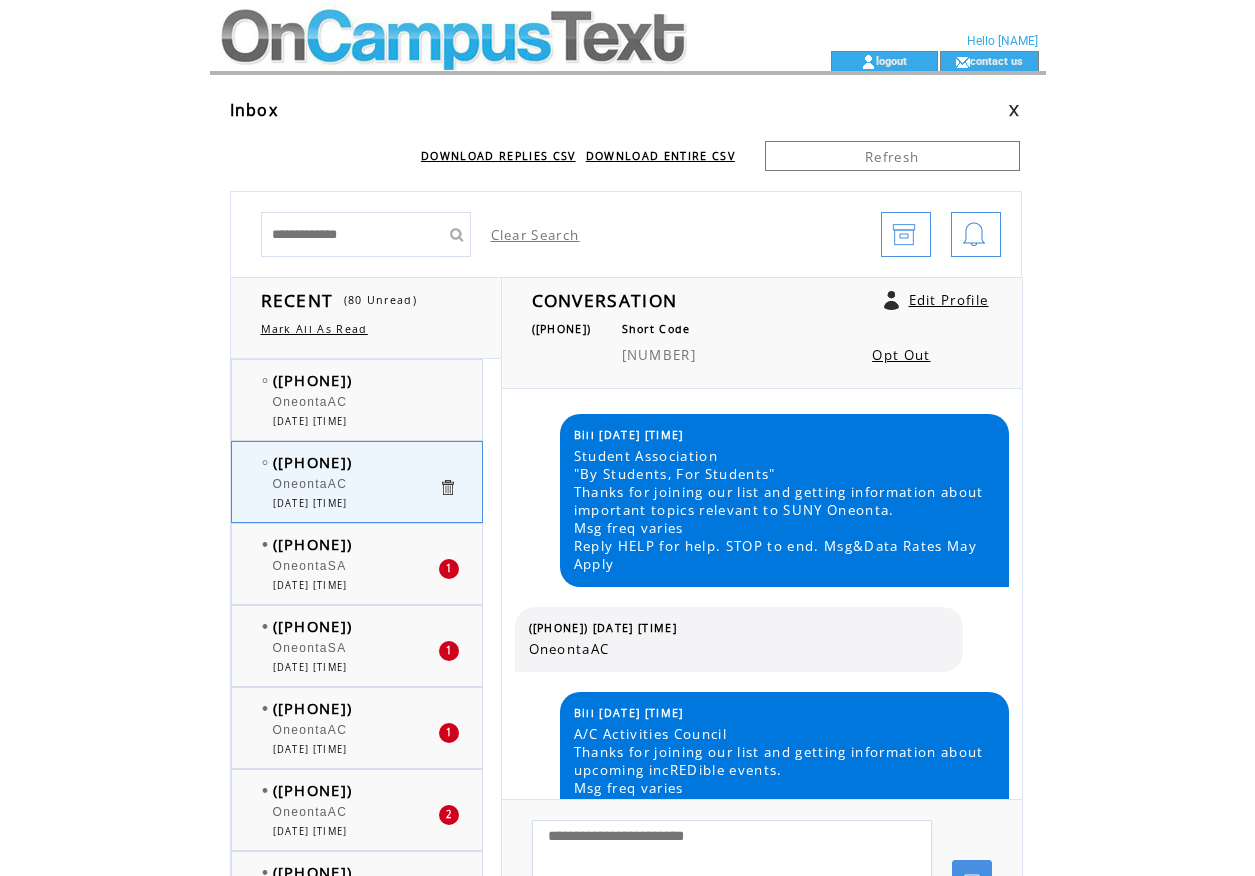 scroll, scrollTop: 0, scrollLeft: 0, axis: both 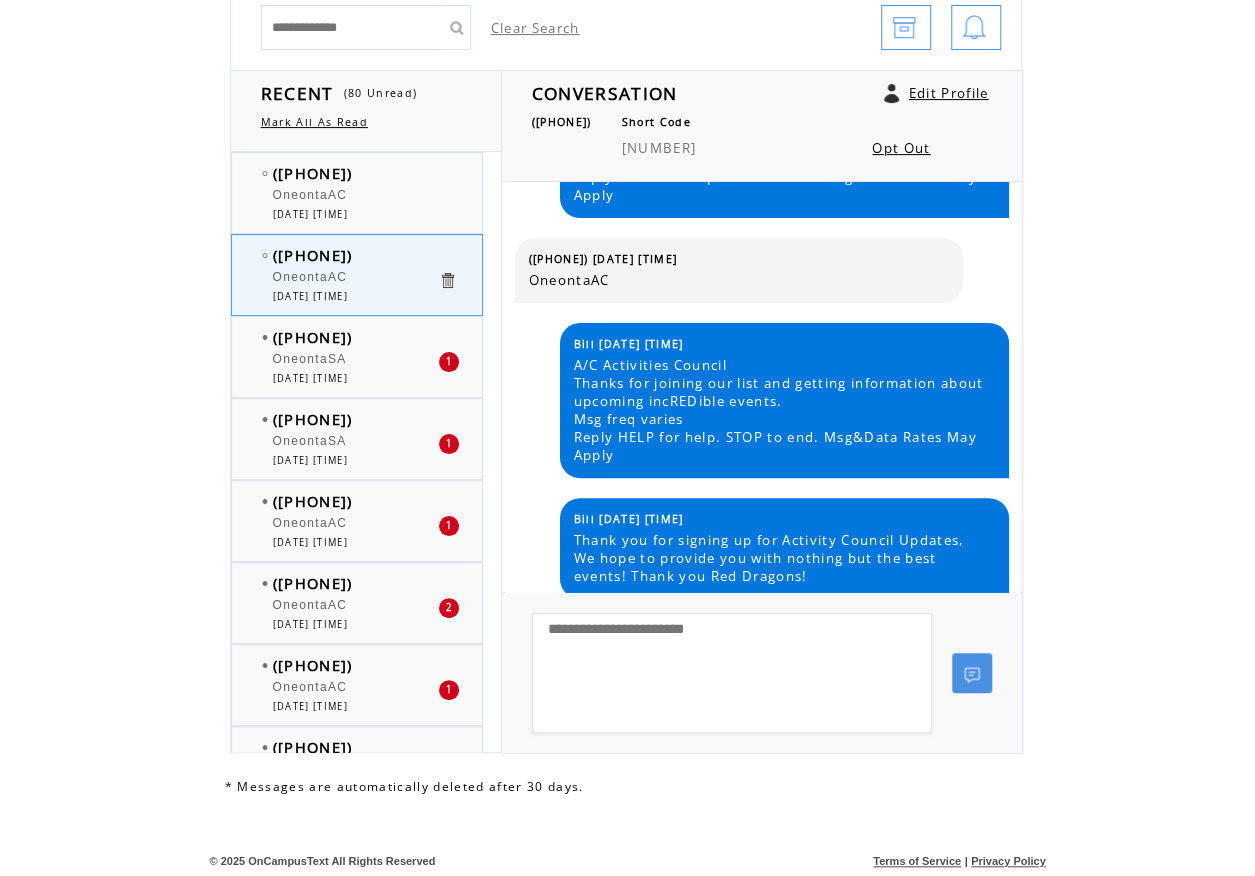 click on "OneontaSA" at bounding box center [310, 359] 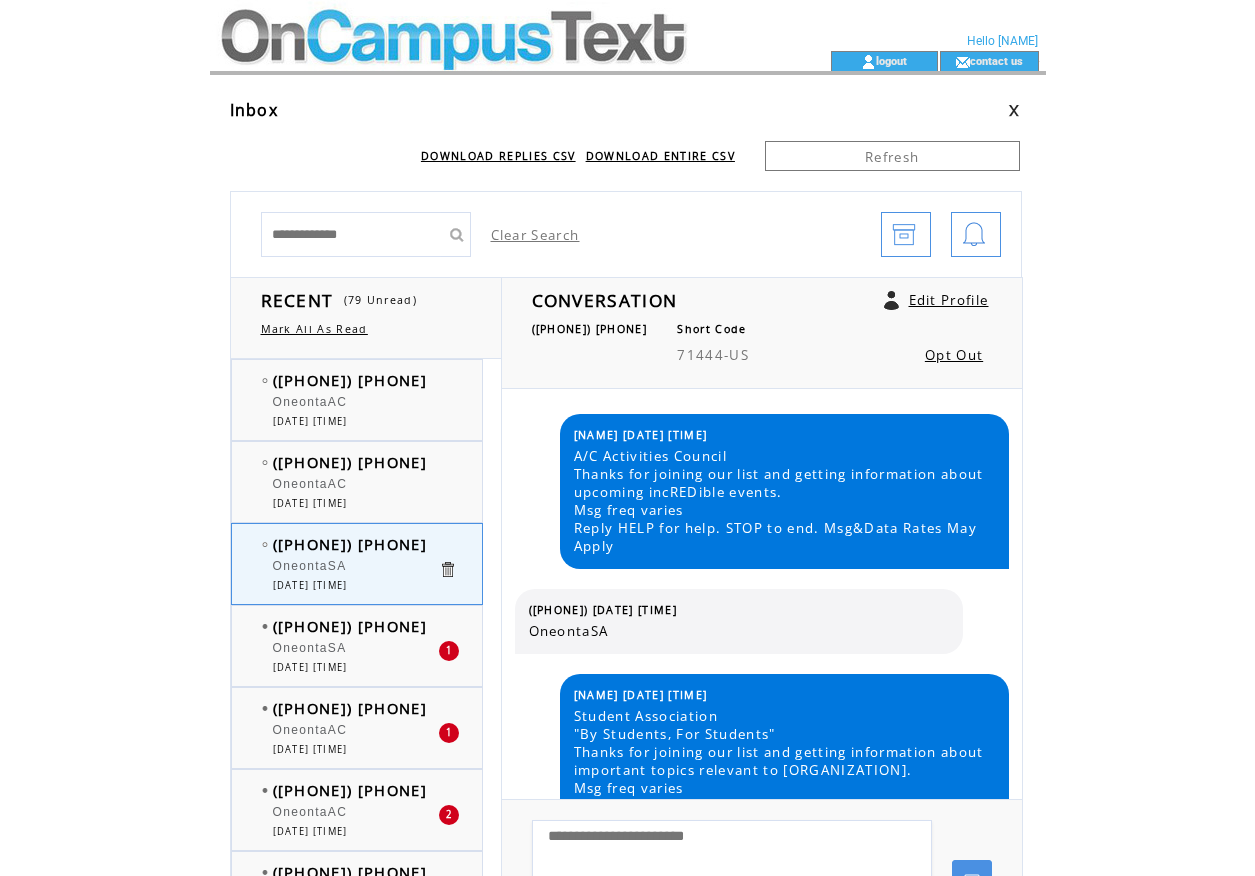 scroll, scrollTop: 0, scrollLeft: 0, axis: both 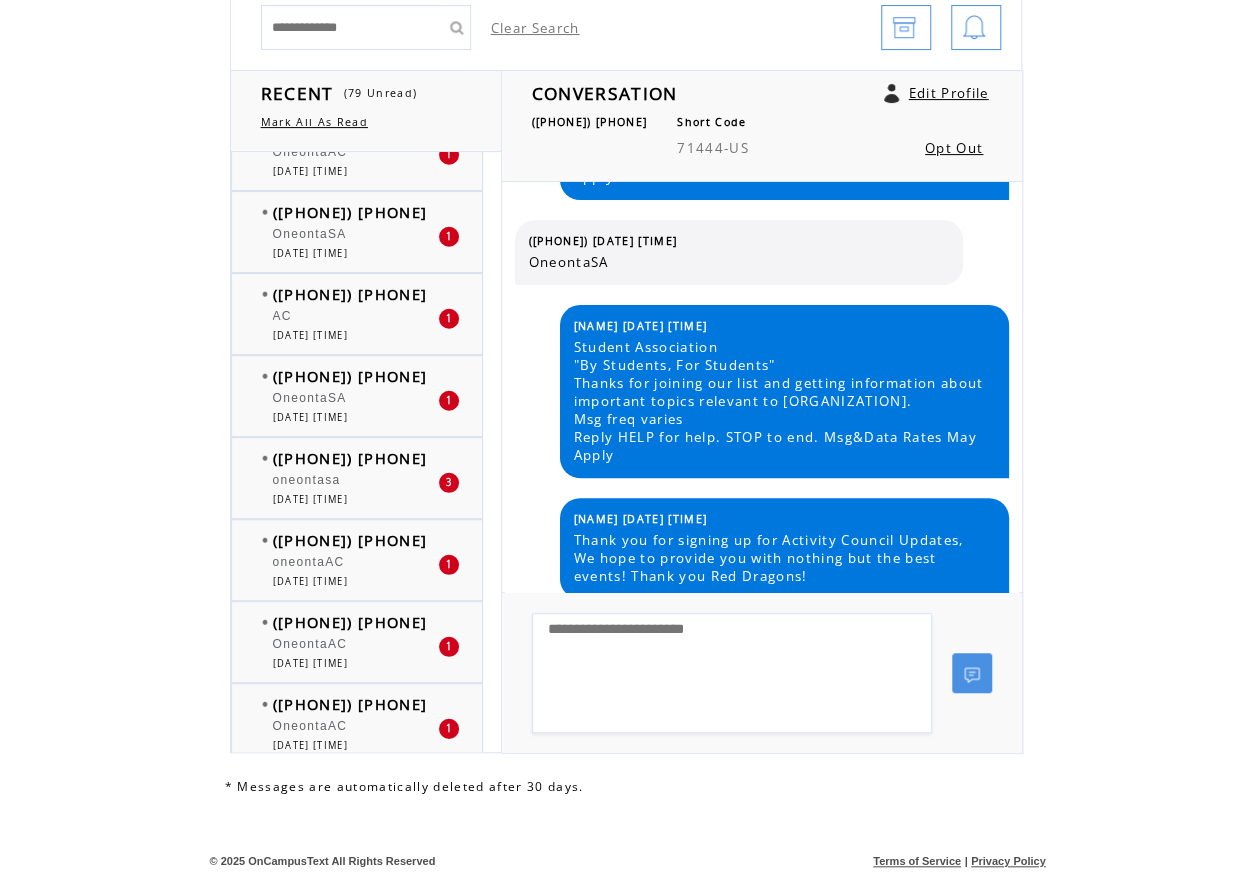 click on "OneontaAC" at bounding box center (310, 726) 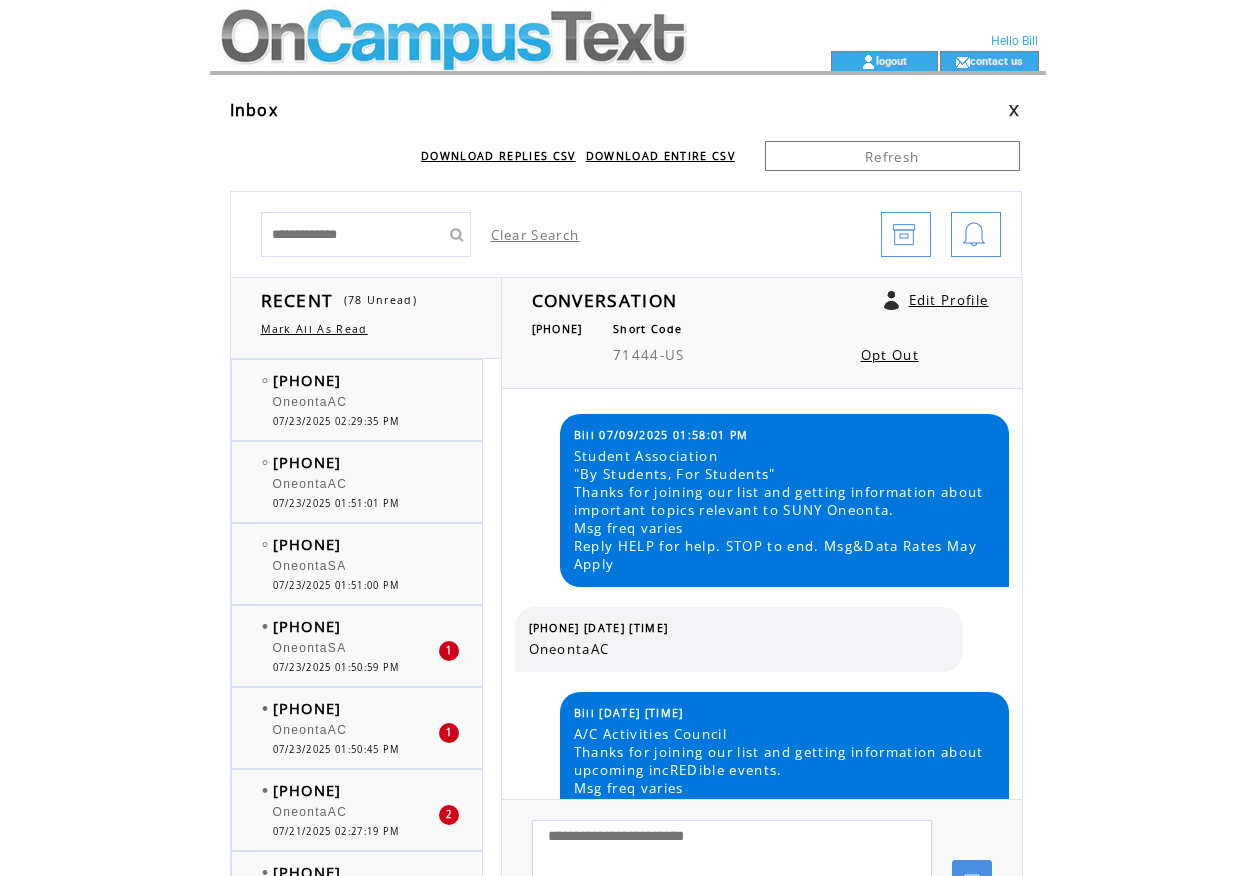scroll, scrollTop: 0, scrollLeft: 0, axis: both 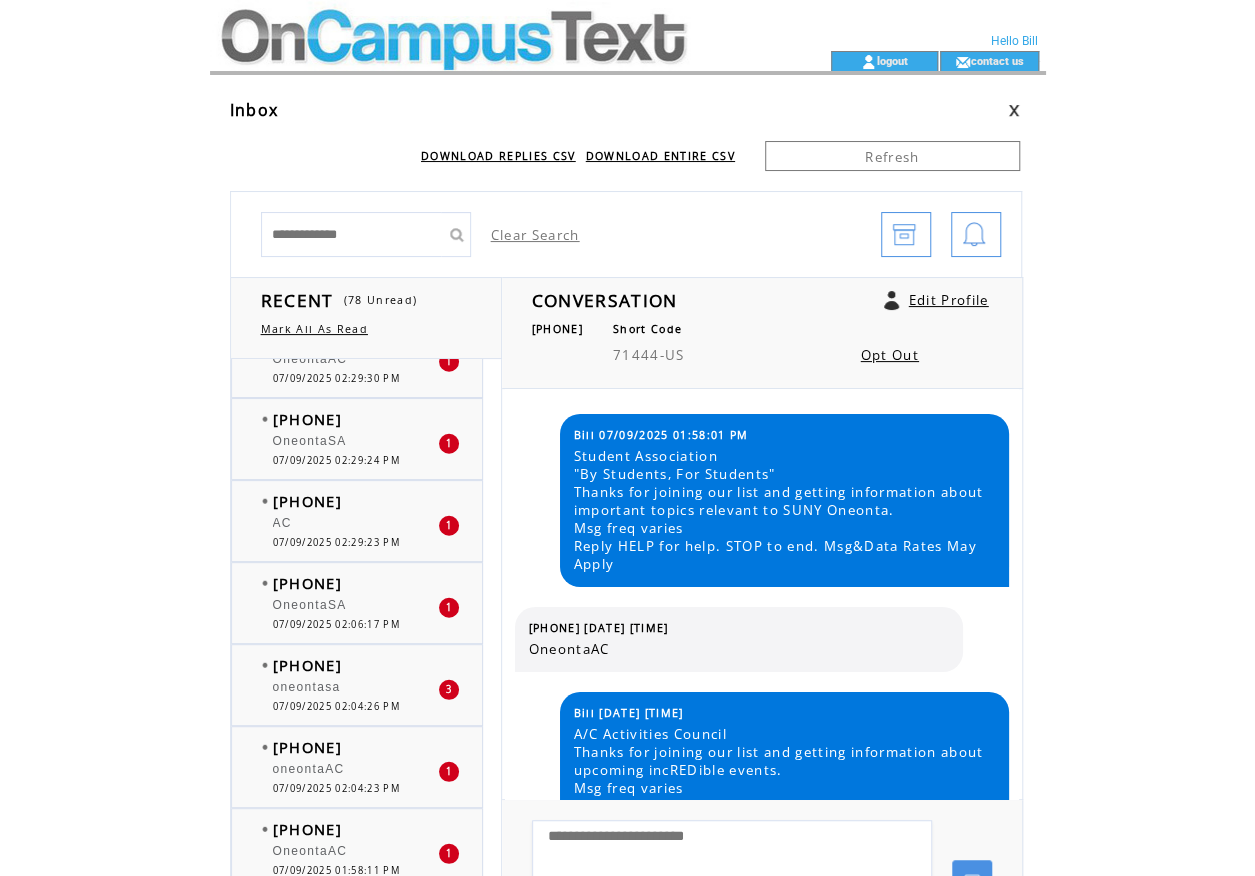 click at bounding box center (484, 25) 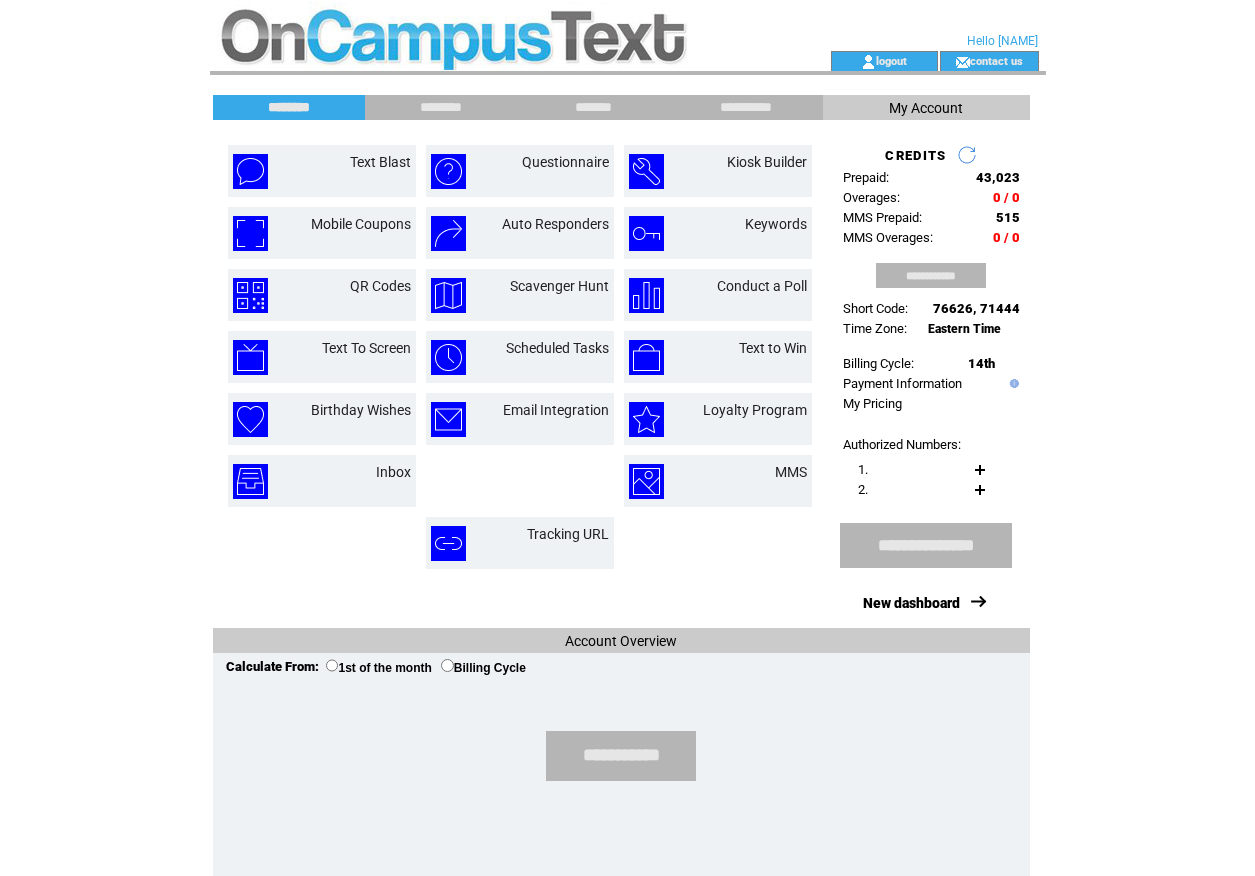 scroll, scrollTop: 0, scrollLeft: 0, axis: both 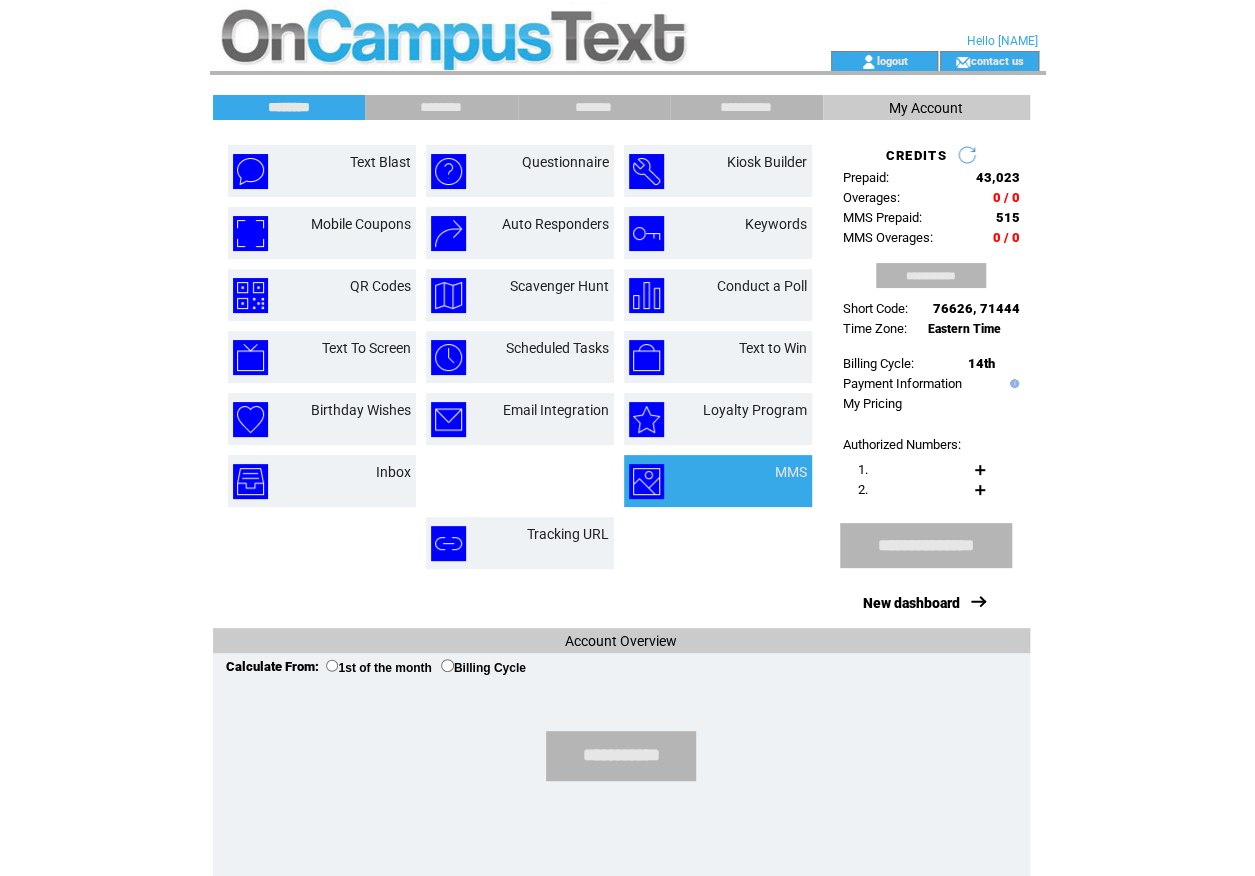 click on "MMS" at bounding box center (766, 481) 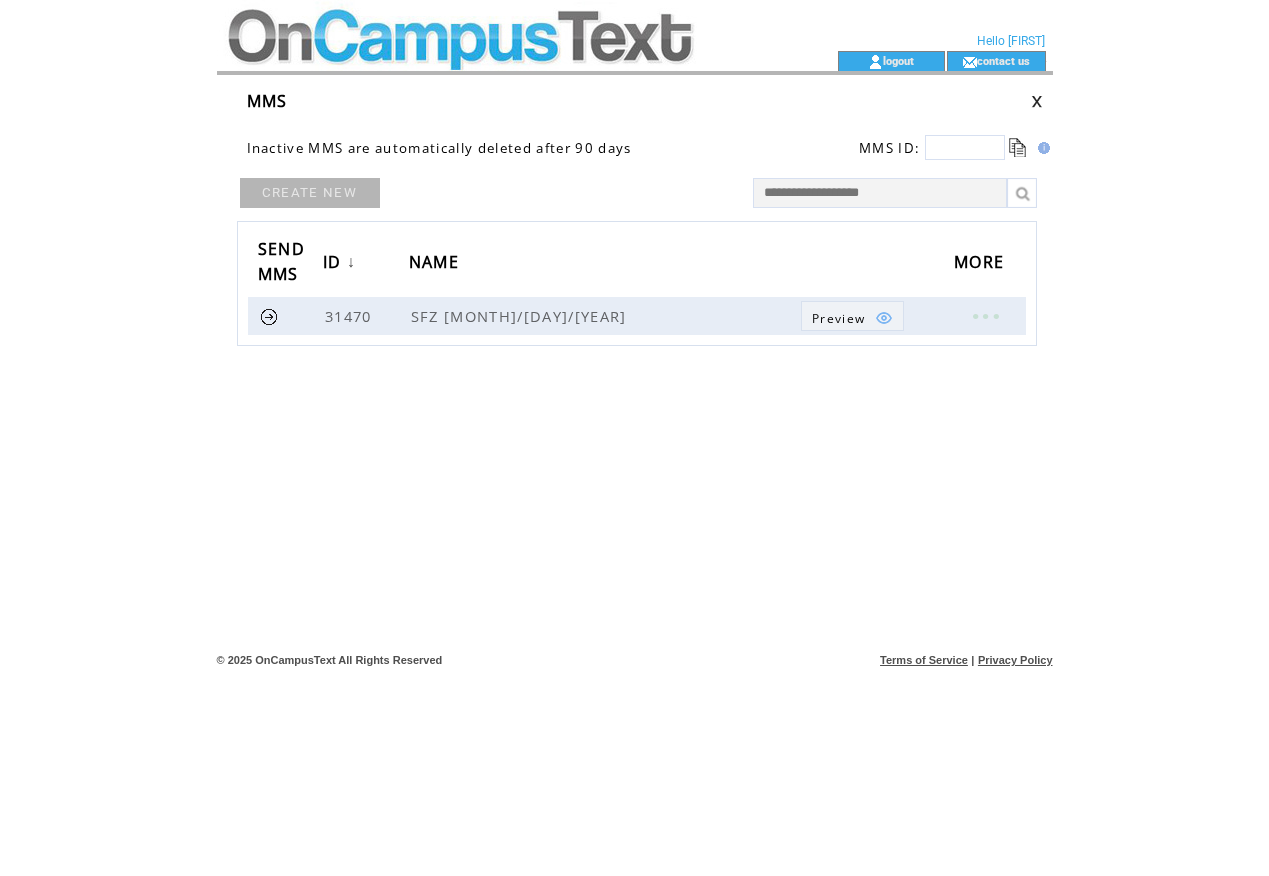 scroll, scrollTop: 0, scrollLeft: 0, axis: both 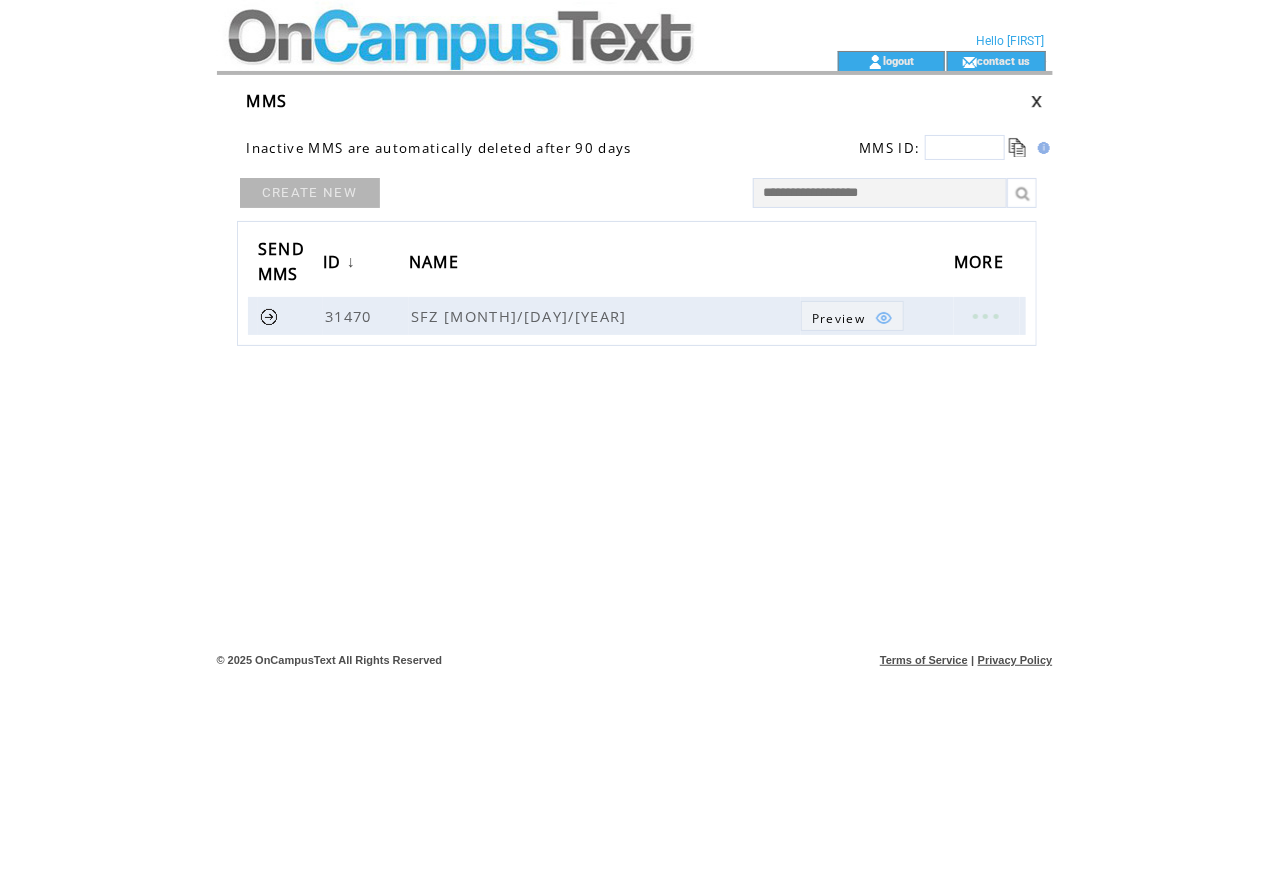 click on "CREATE NEW" at bounding box center (310, 193) 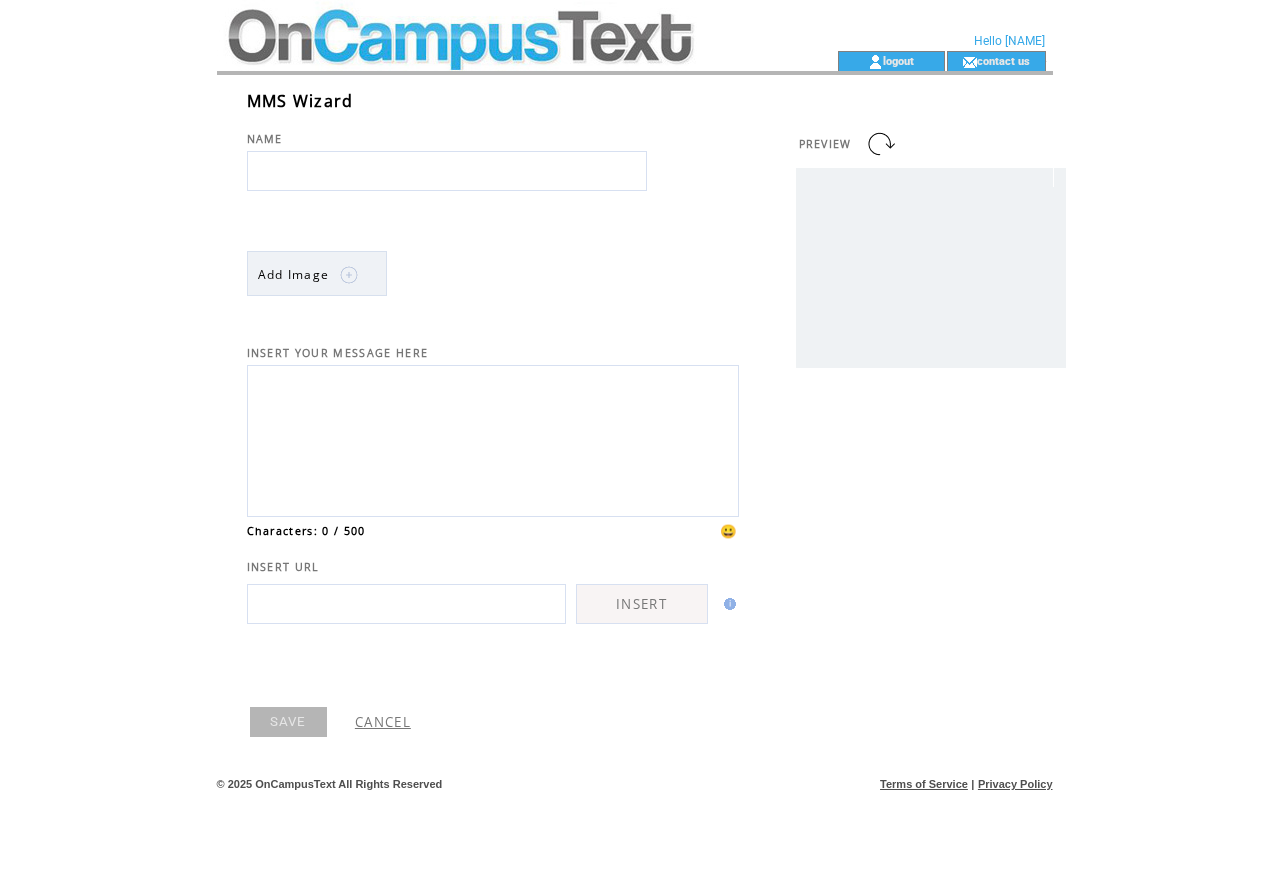 scroll, scrollTop: 0, scrollLeft: 0, axis: both 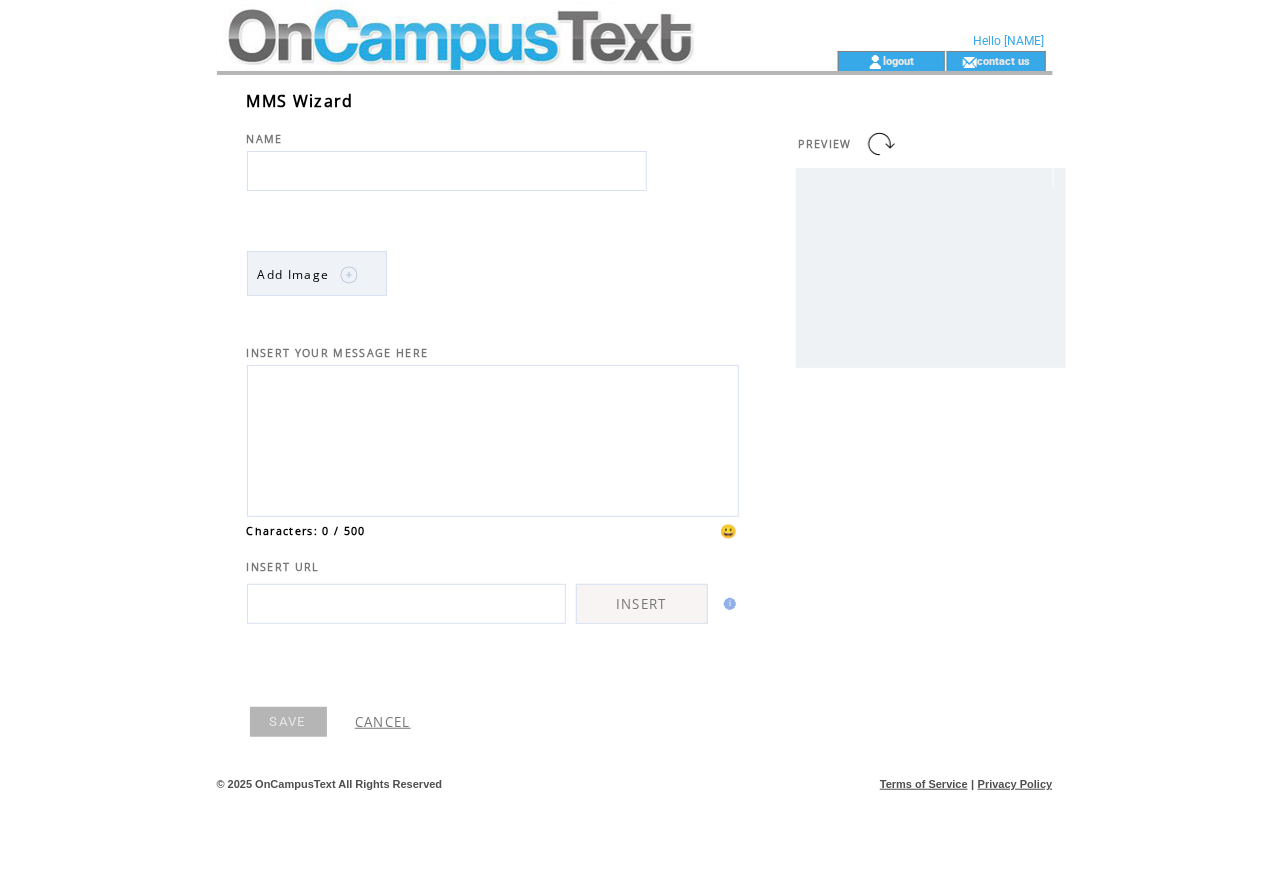 click at bounding box center [447, 171] 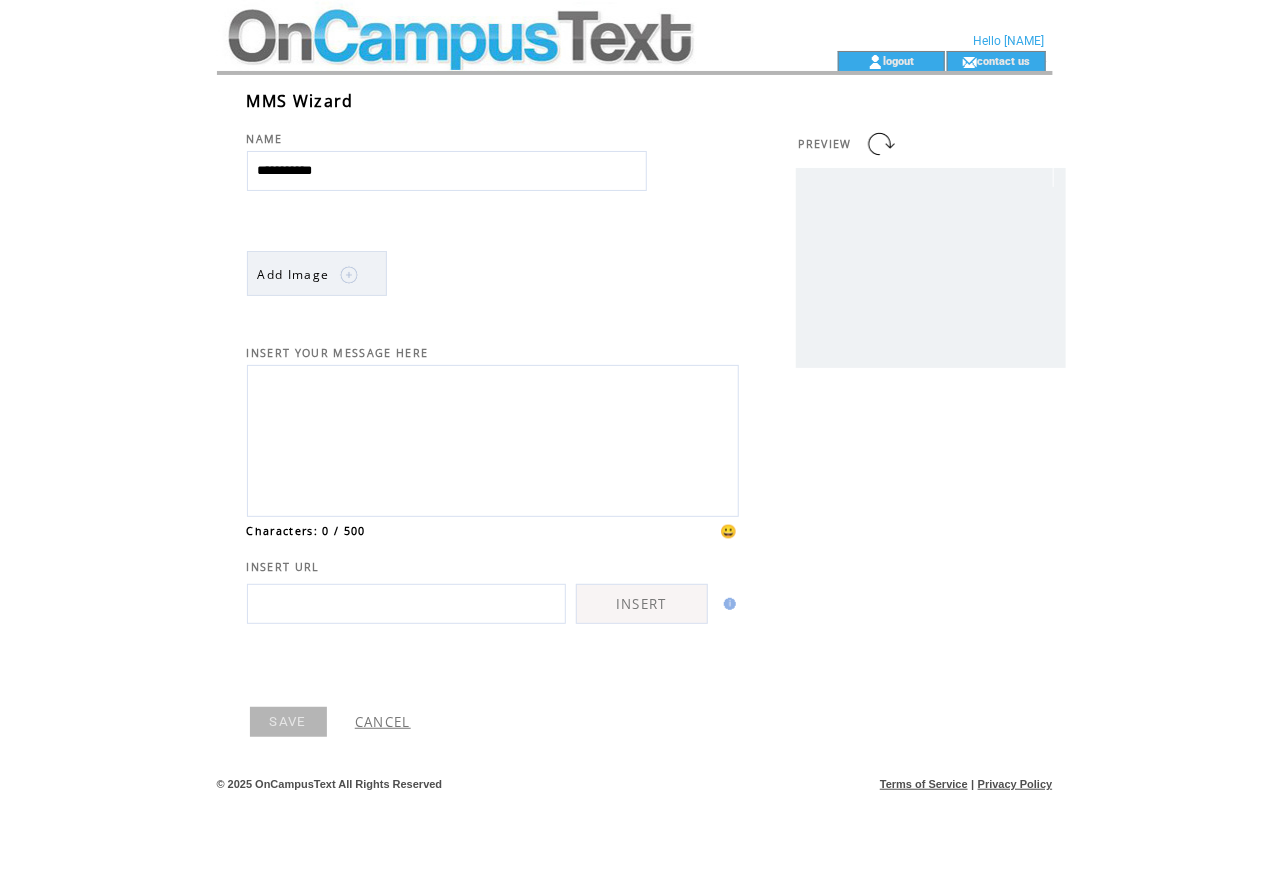 type on "**********" 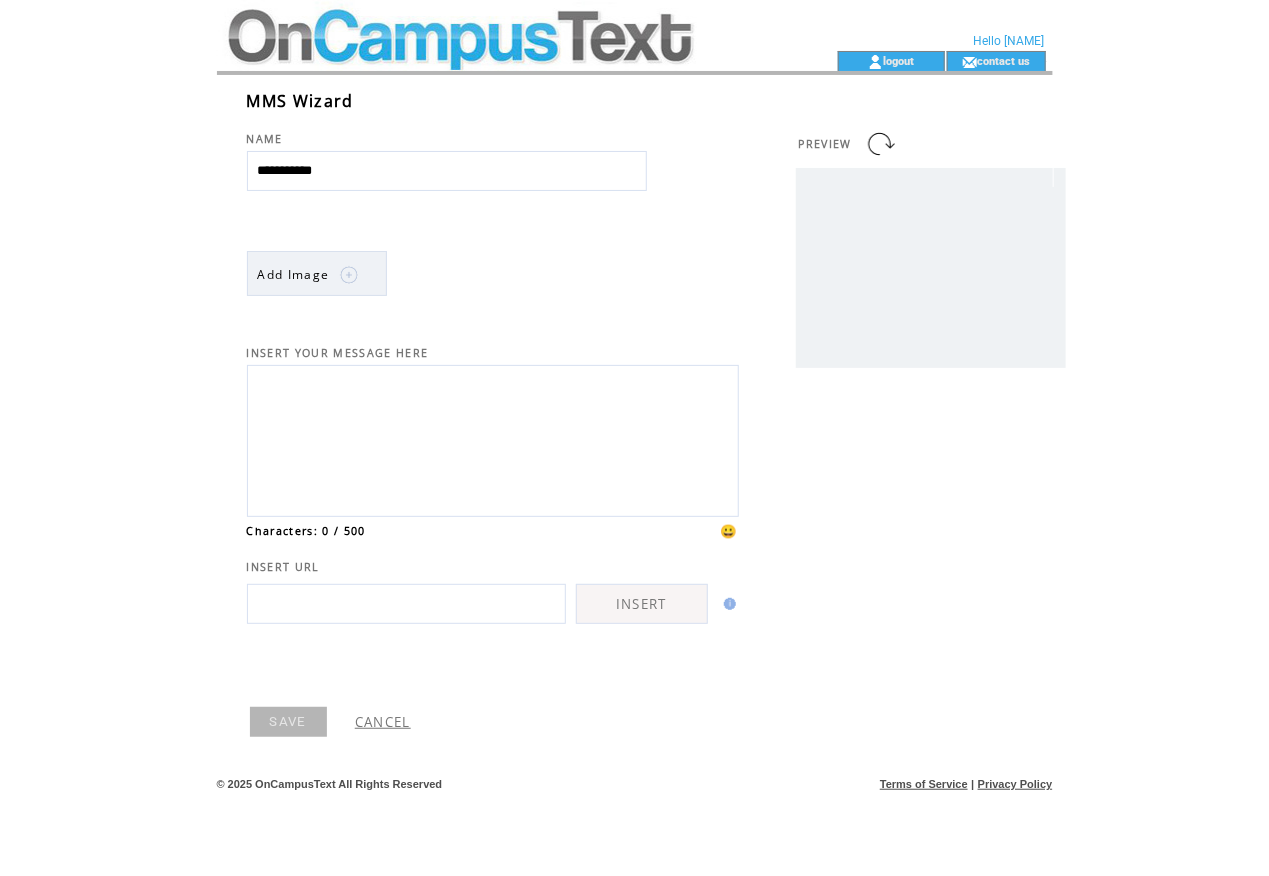 click at bounding box center (406, 604) 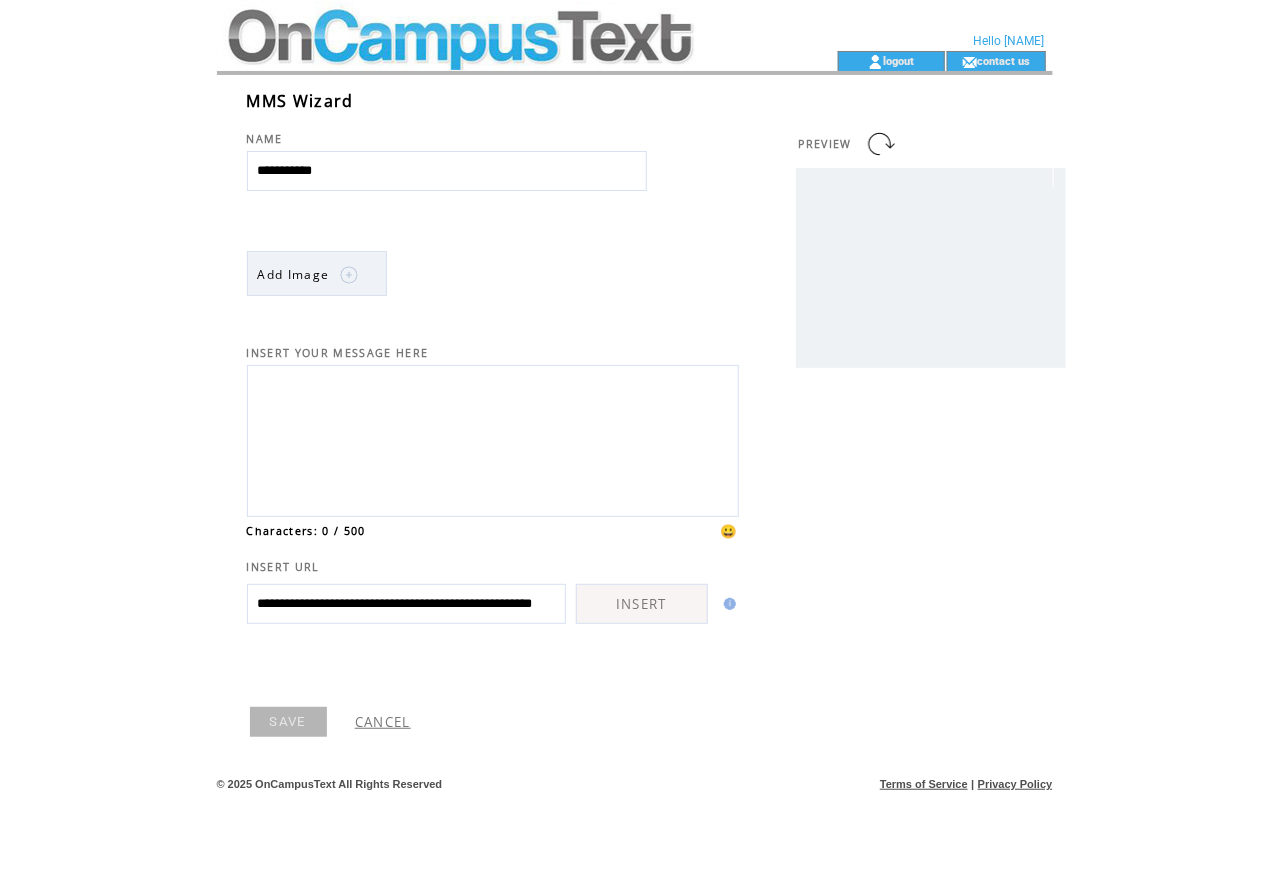 scroll, scrollTop: 0, scrollLeft: 128, axis: horizontal 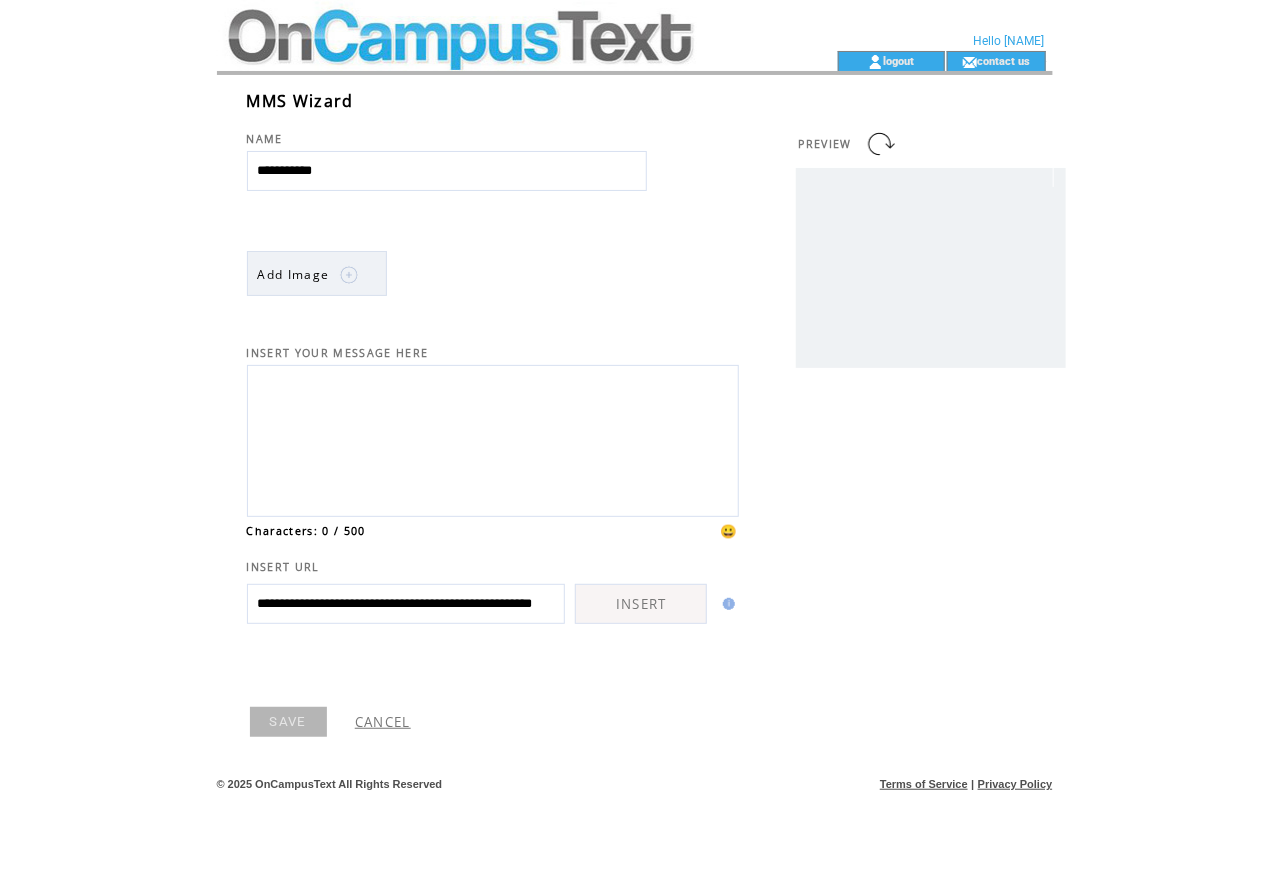 type on "**********" 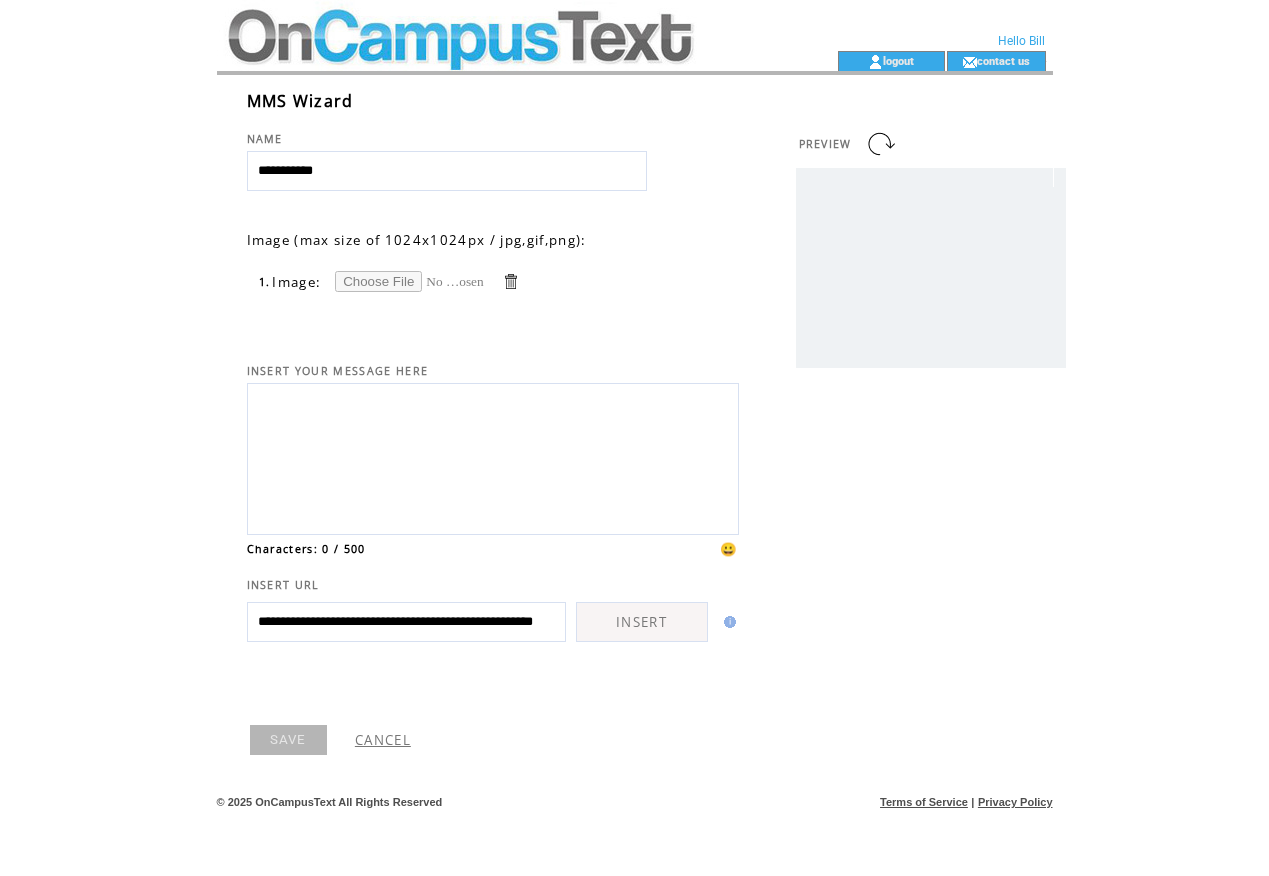 scroll, scrollTop: 0, scrollLeft: 0, axis: both 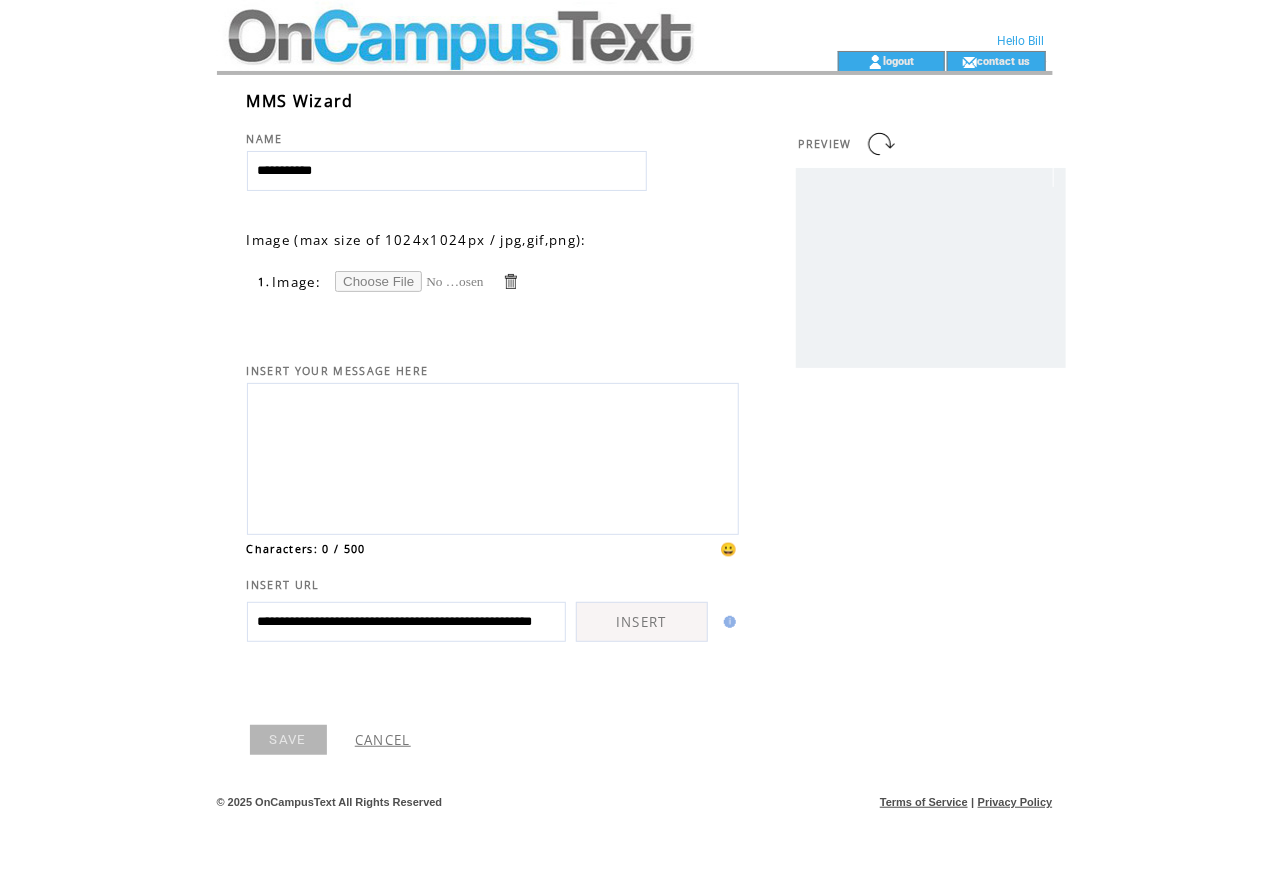 click at bounding box center (410, 281) 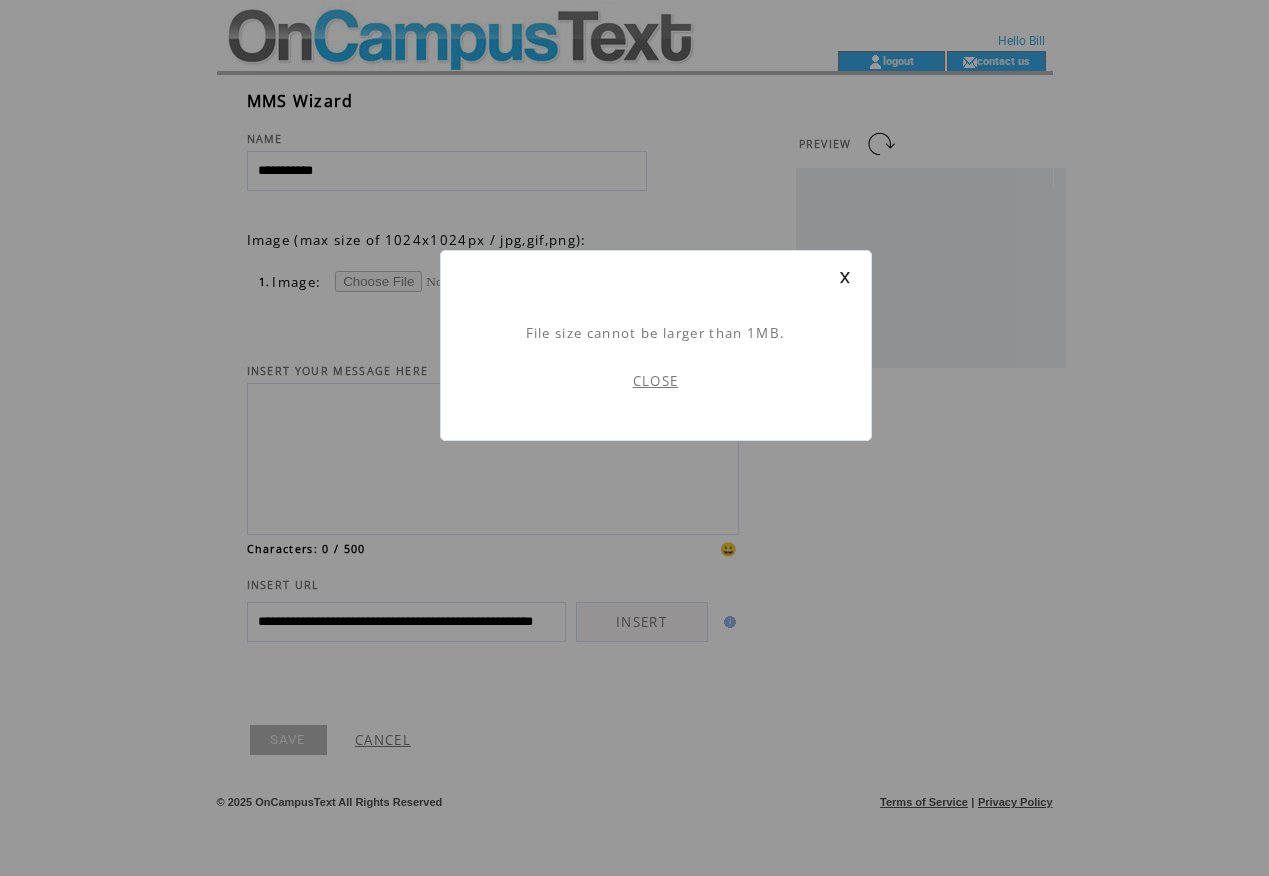 scroll, scrollTop: 0, scrollLeft: 0, axis: both 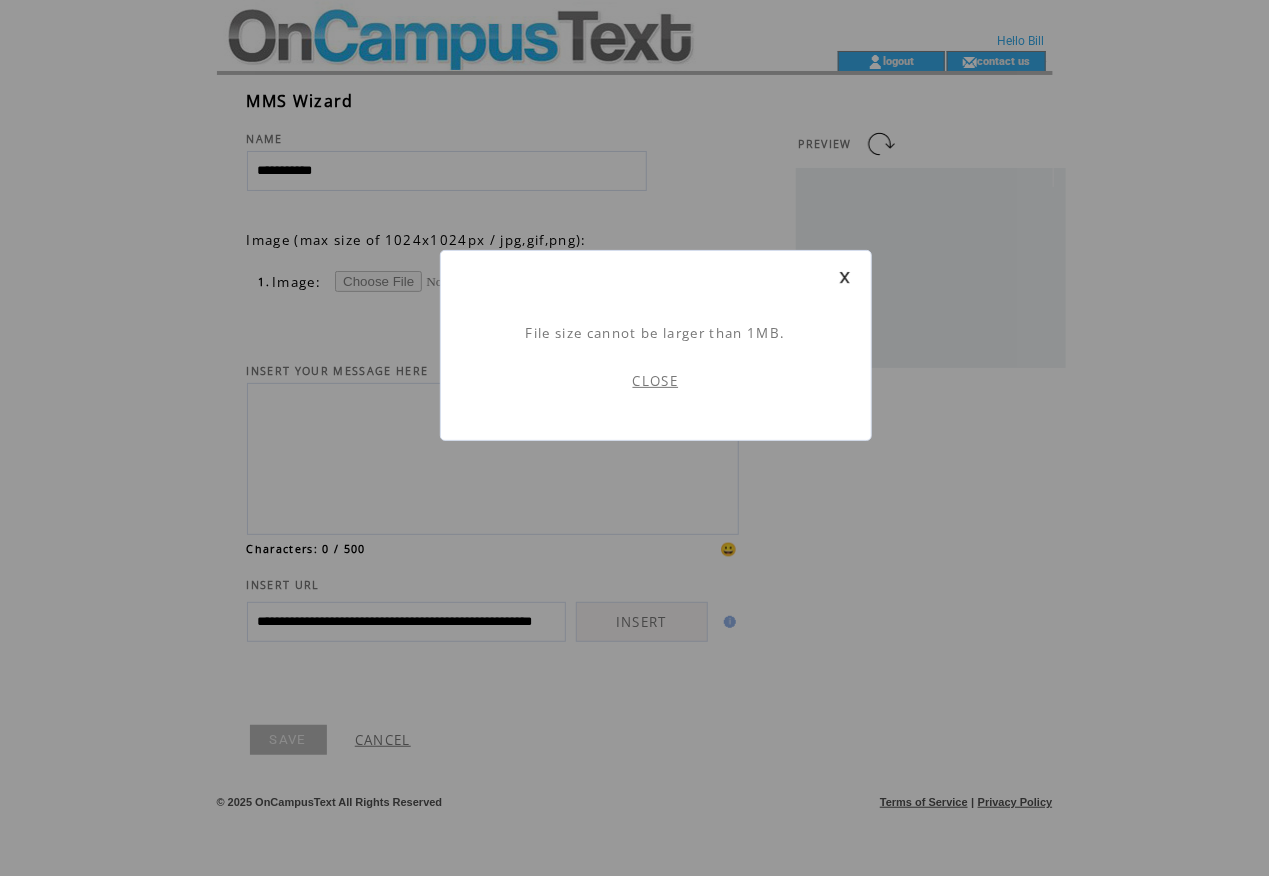 click on "CLOSE" at bounding box center (656, 381) 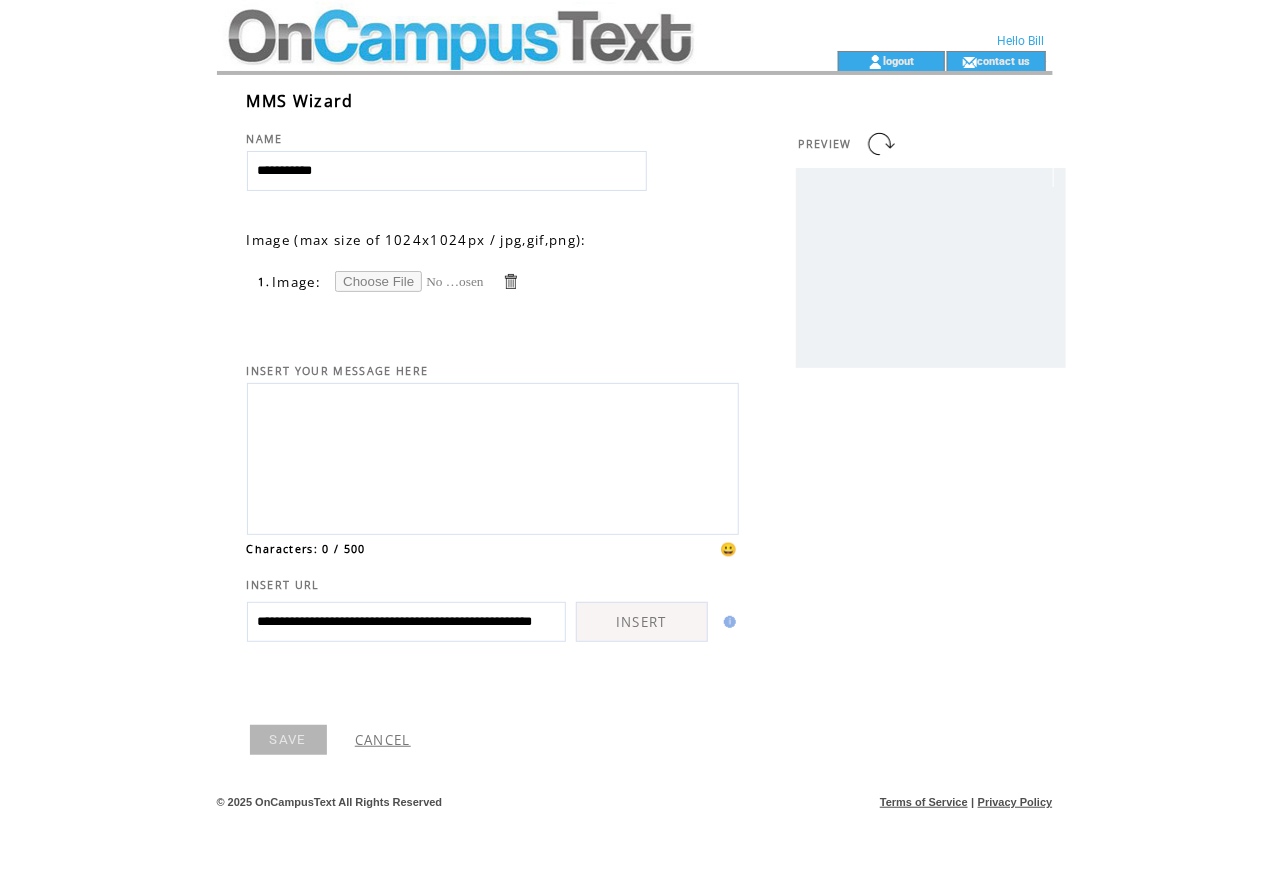 click on "**********" 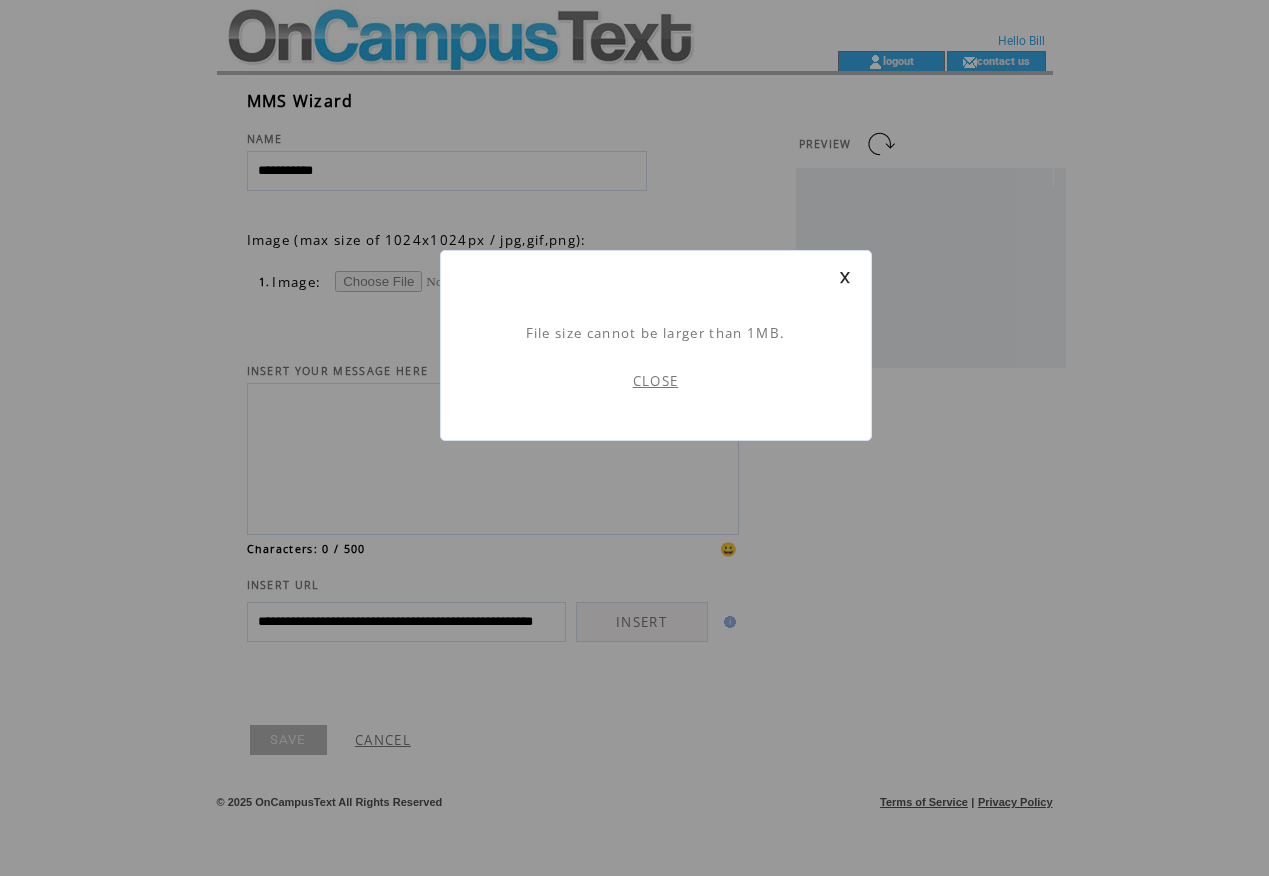 scroll, scrollTop: 0, scrollLeft: 0, axis: both 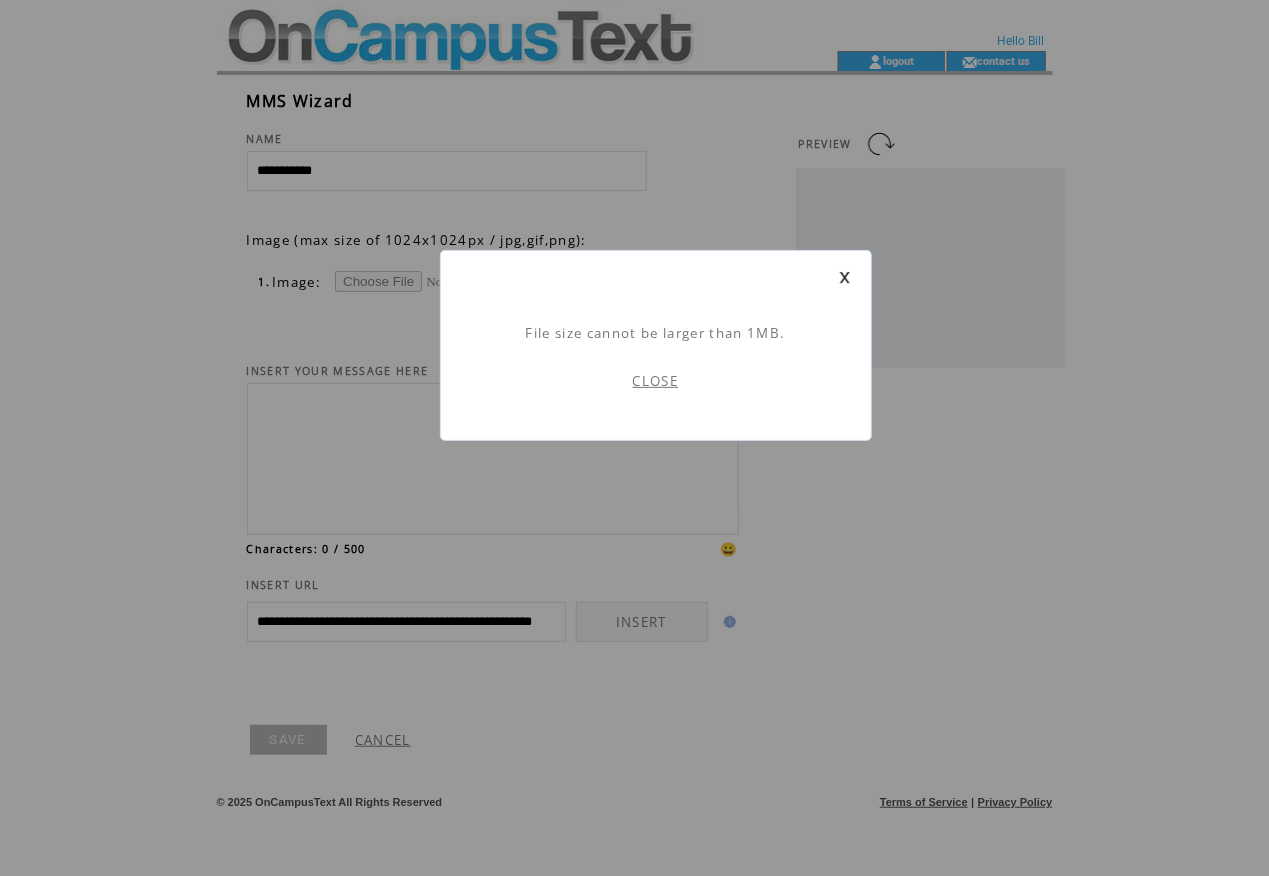 click on "CLOSE" at bounding box center (656, 381) 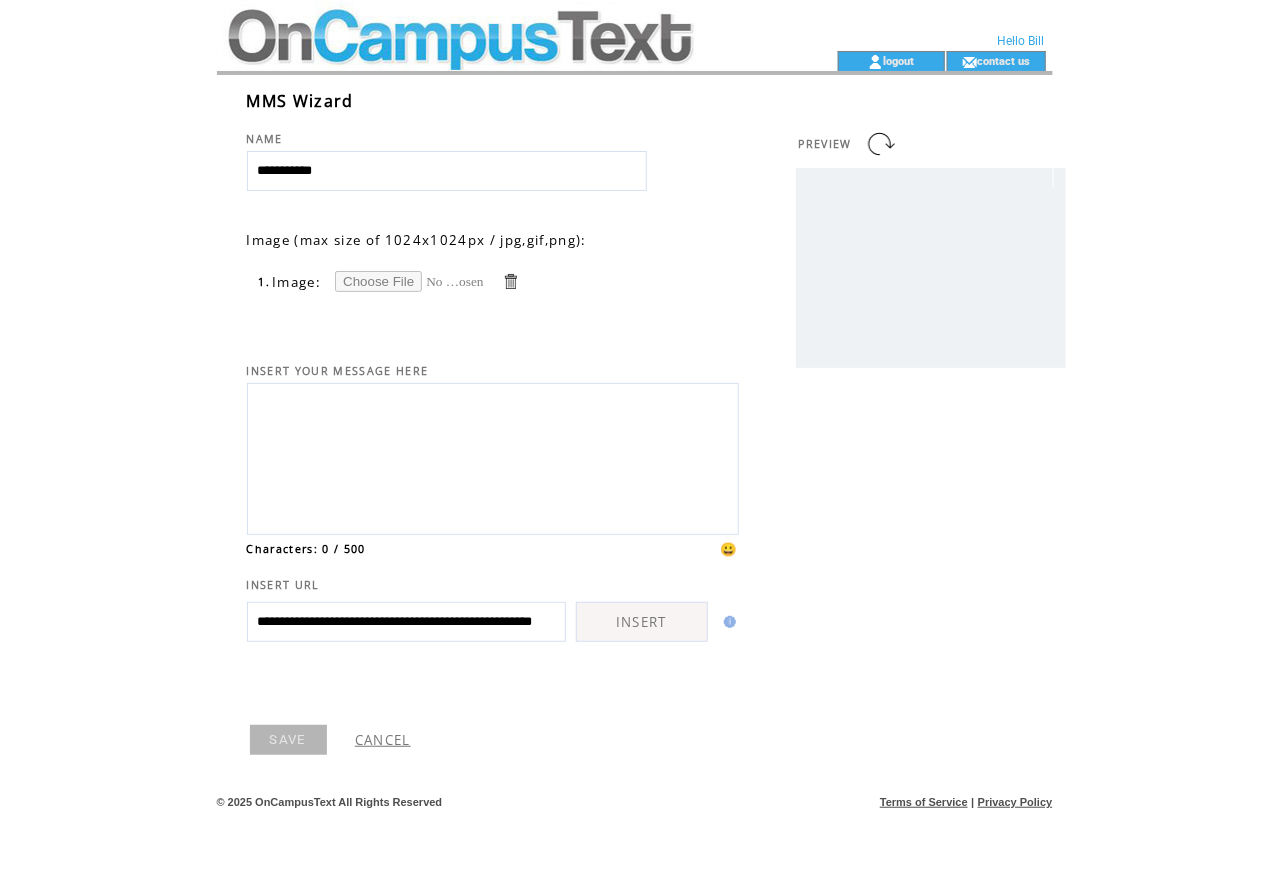 click on "**********" 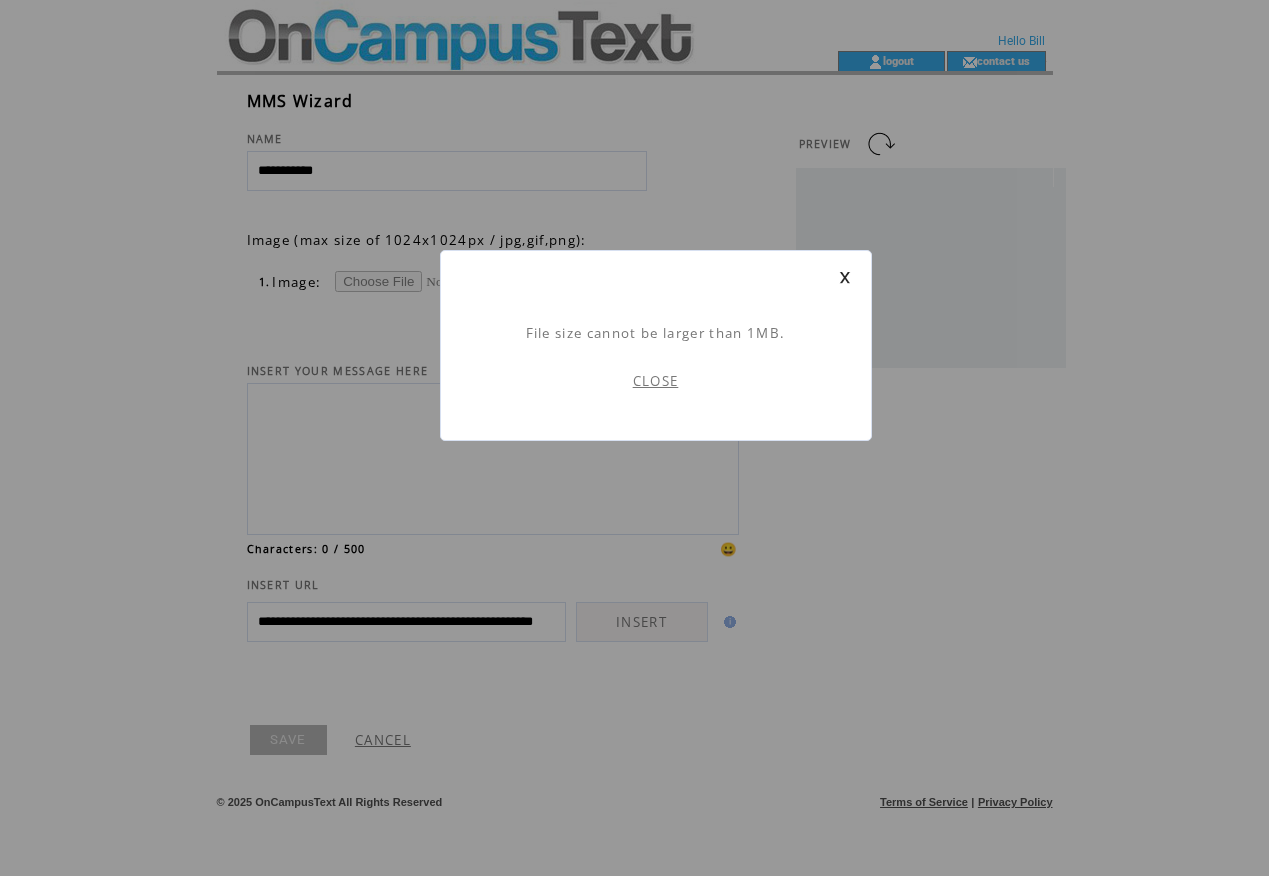 scroll, scrollTop: 0, scrollLeft: 0, axis: both 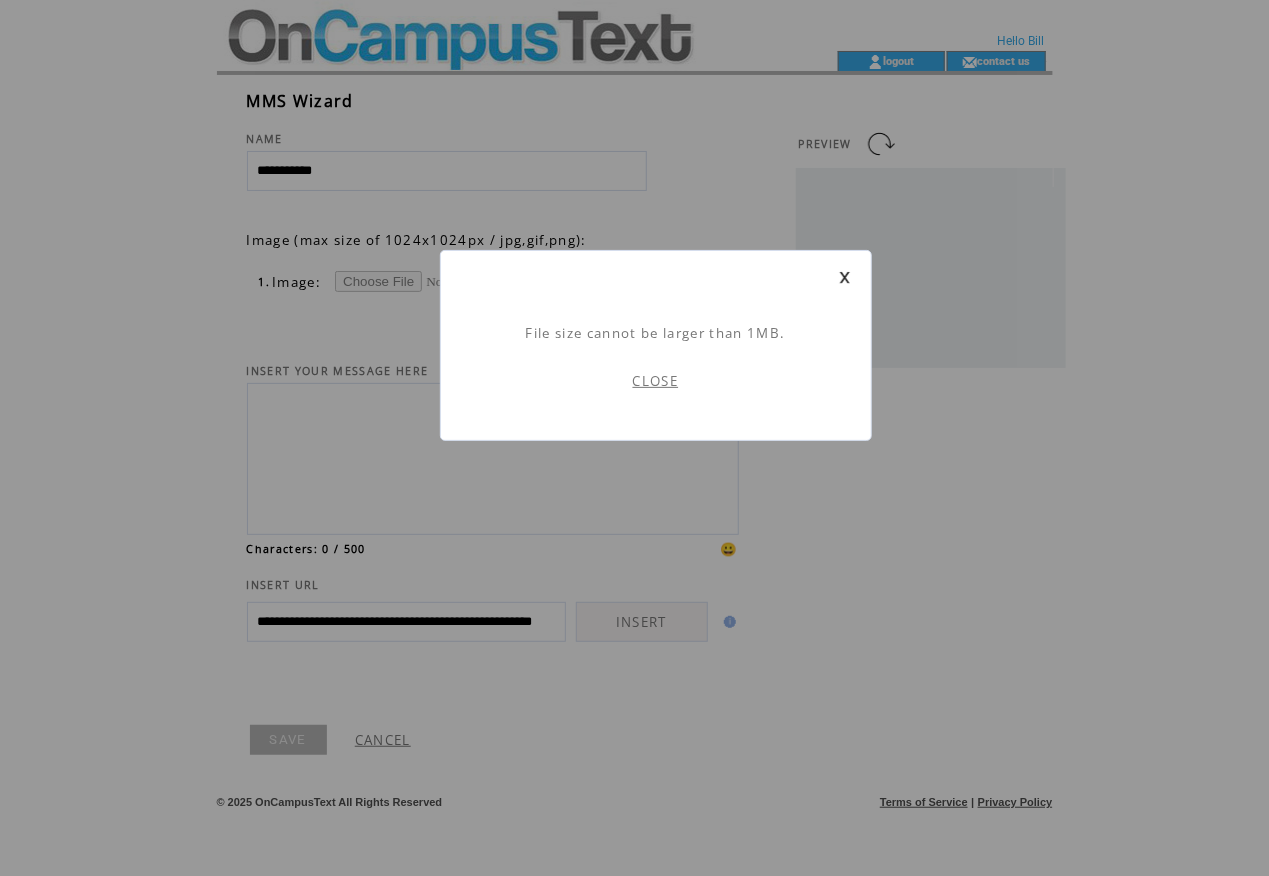 click on "CLOSE" at bounding box center (656, 381) 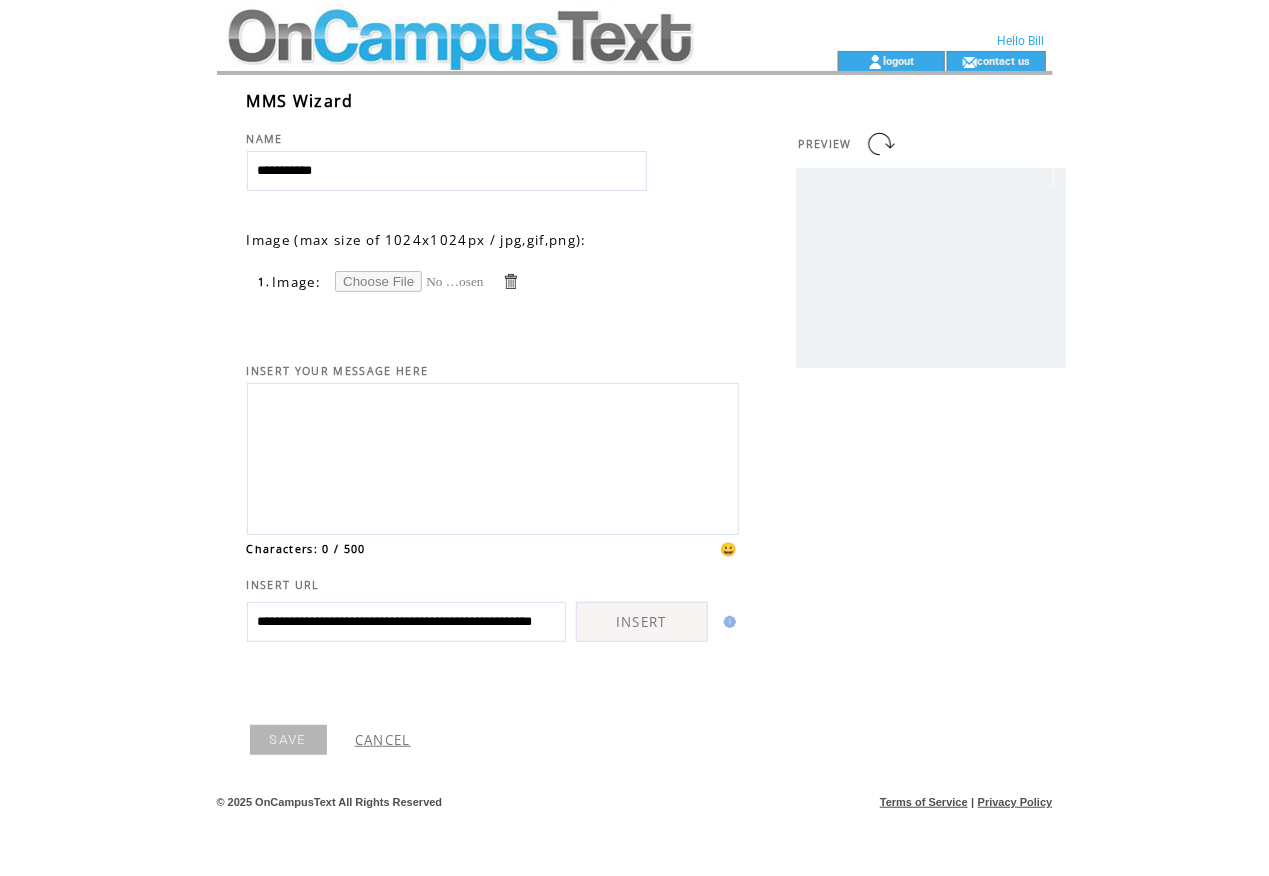 click at bounding box center (510, 281) 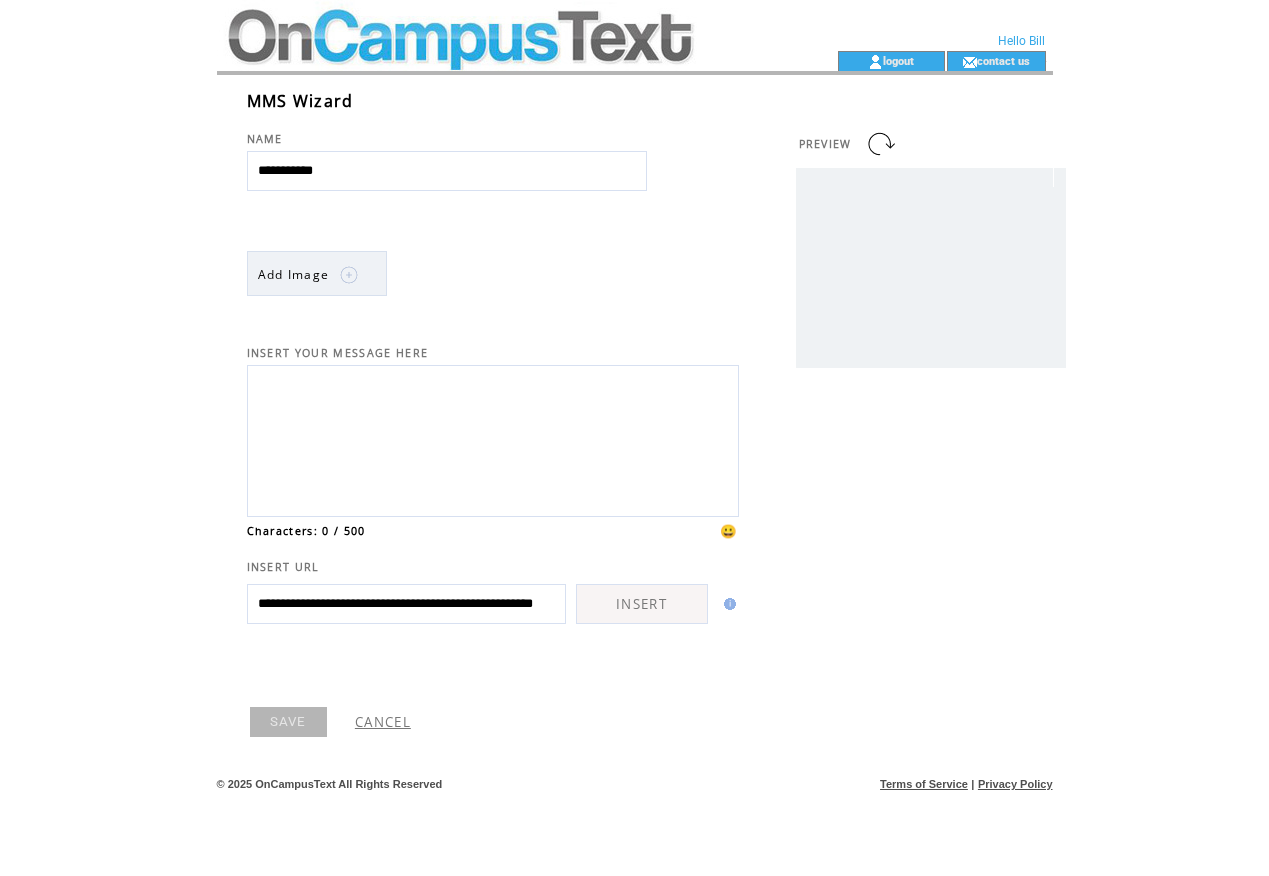 scroll, scrollTop: 0, scrollLeft: 0, axis: both 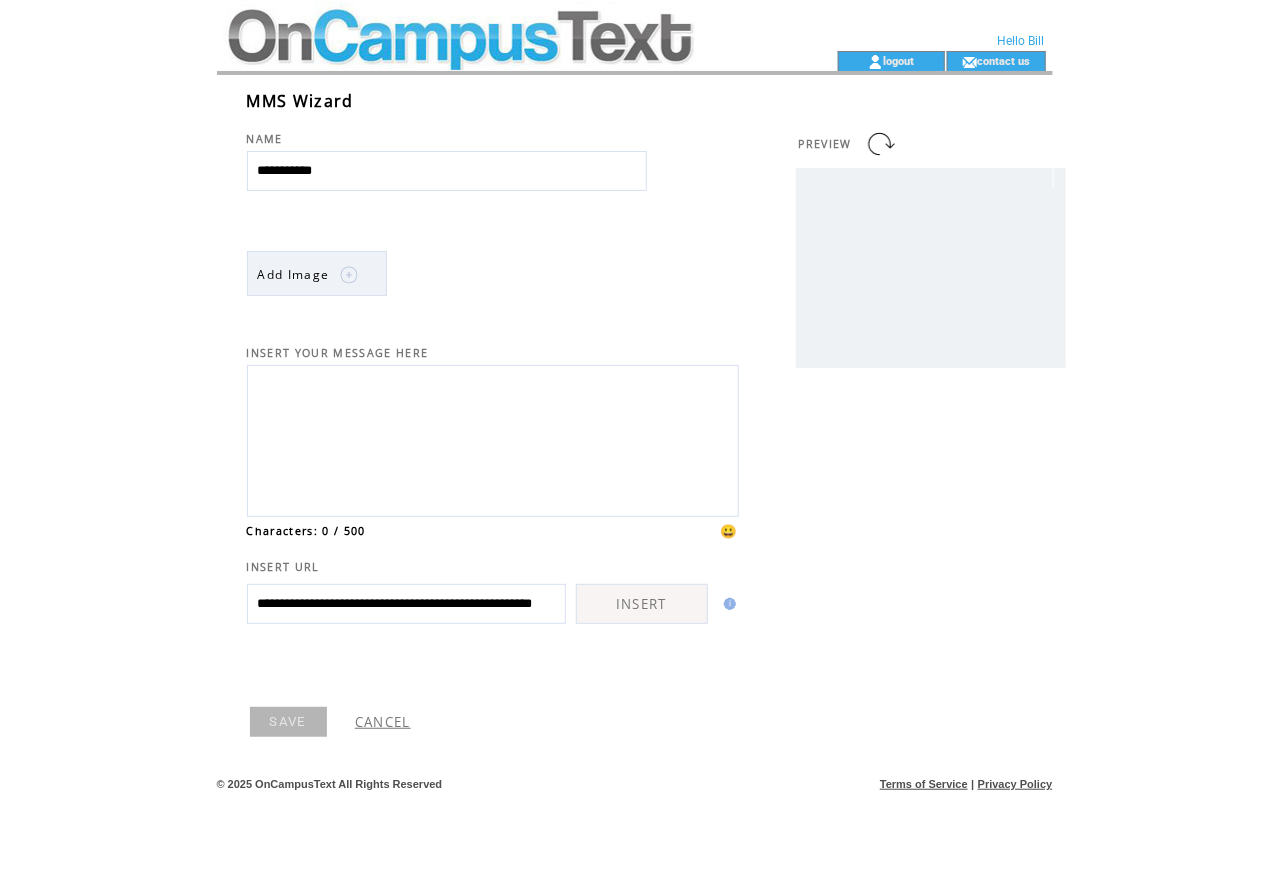 click on "Add Image" at bounding box center [294, 274] 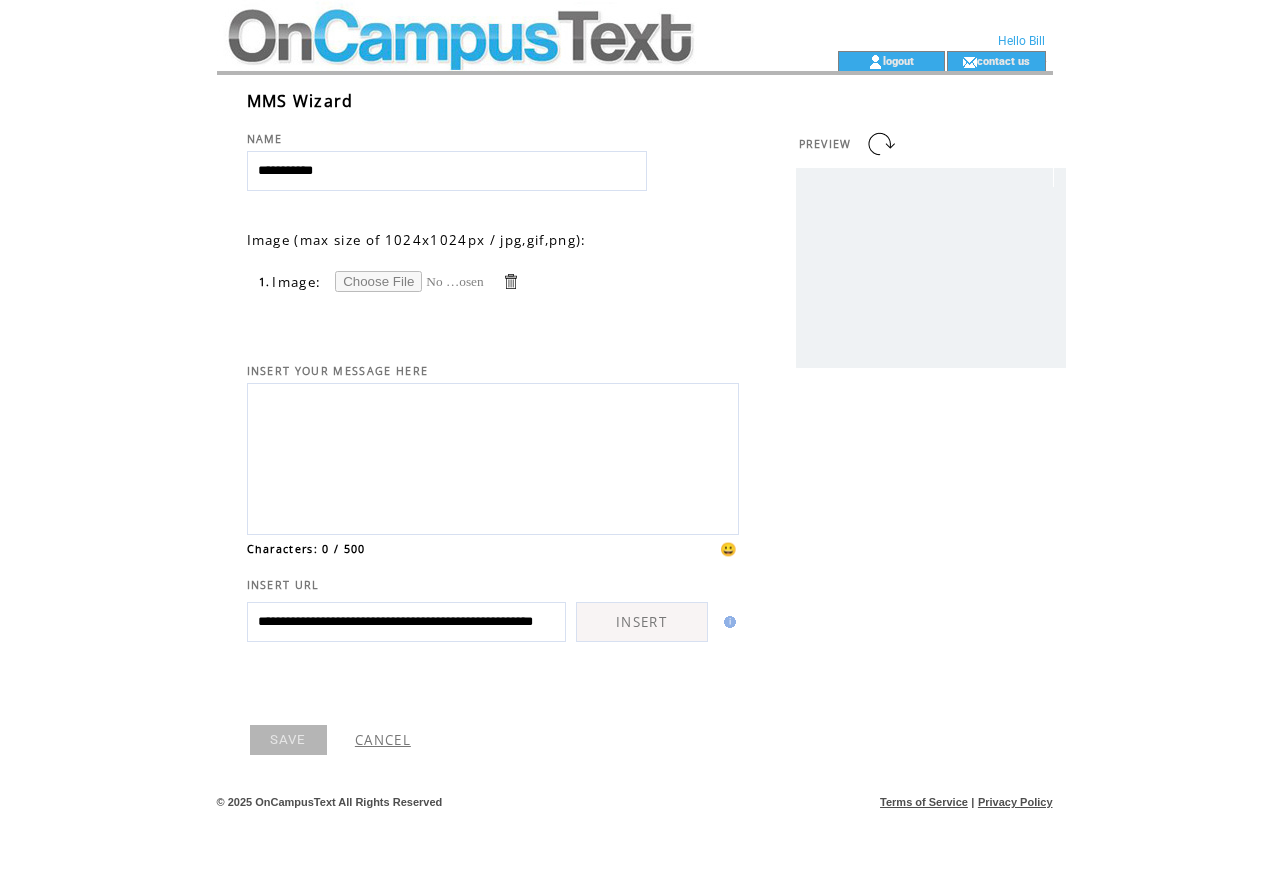 scroll, scrollTop: 0, scrollLeft: 0, axis: both 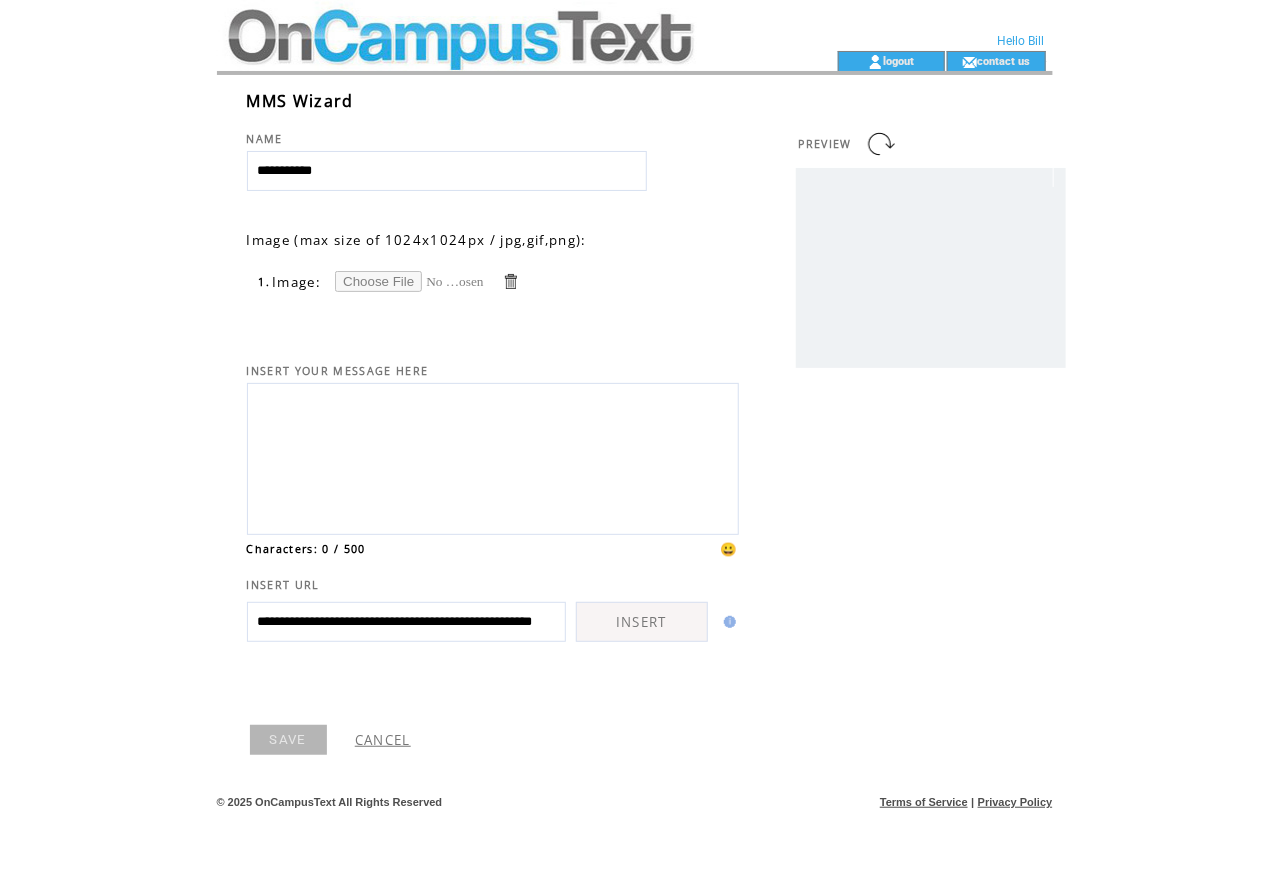 click at bounding box center (410, 281) 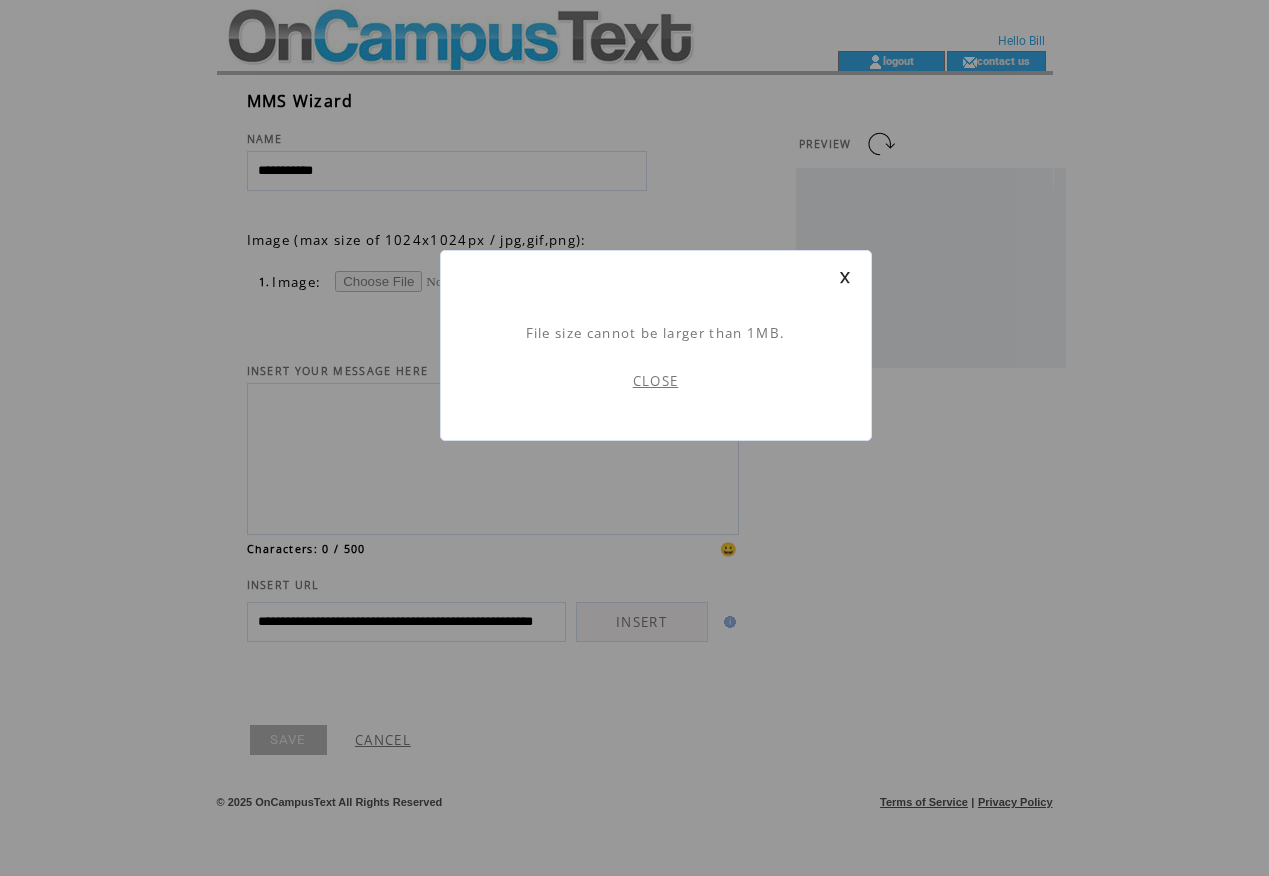 scroll, scrollTop: 0, scrollLeft: 0, axis: both 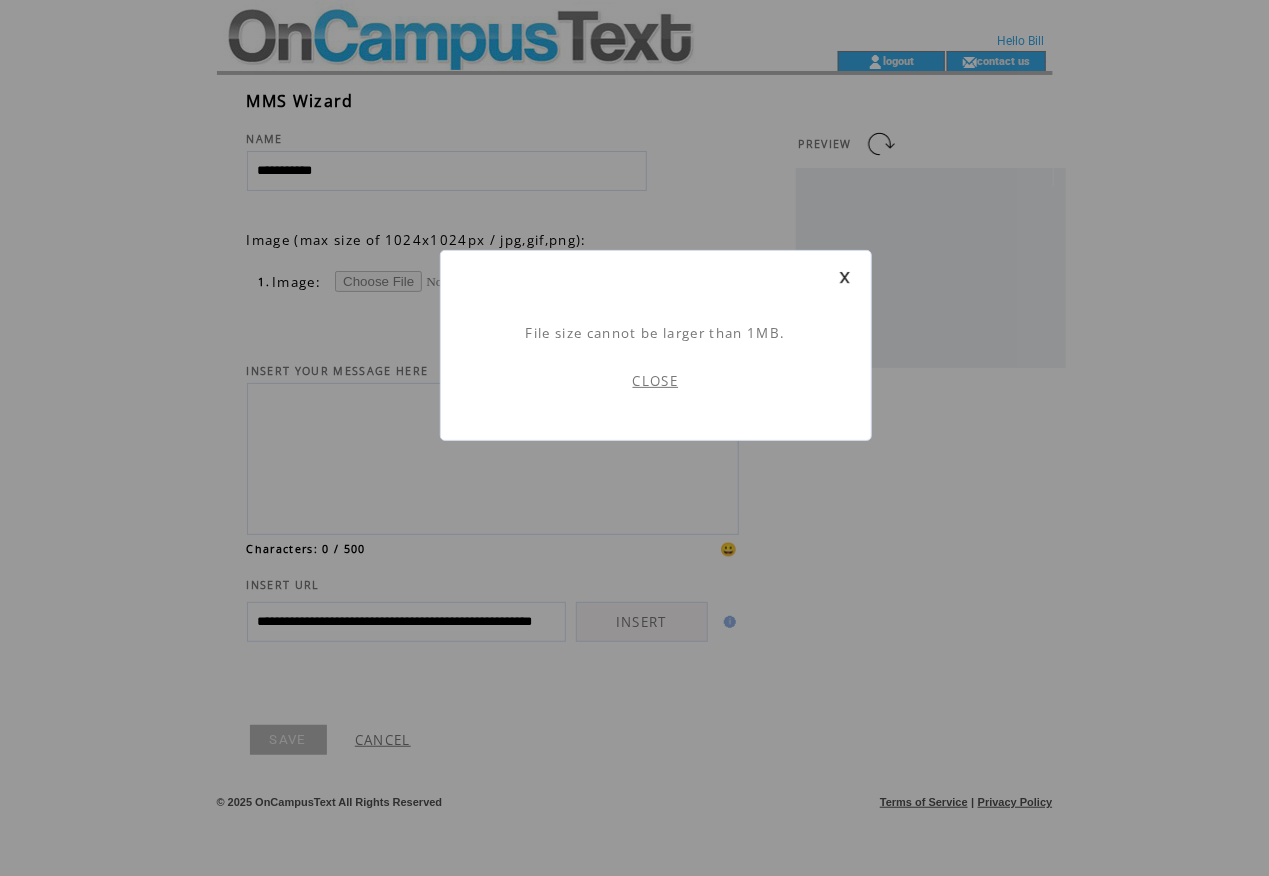 click on "CLOSE" at bounding box center (656, 381) 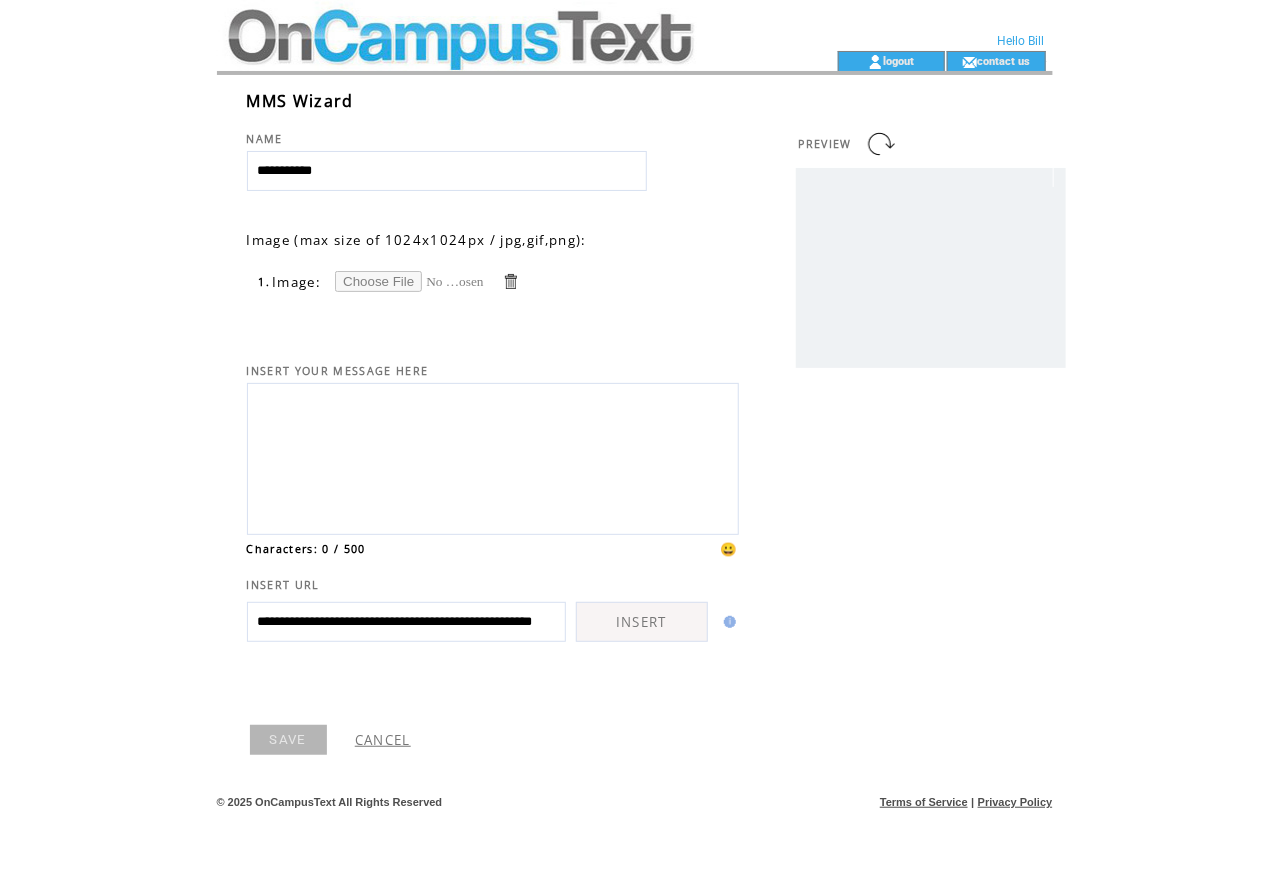 click at bounding box center [510, 281] 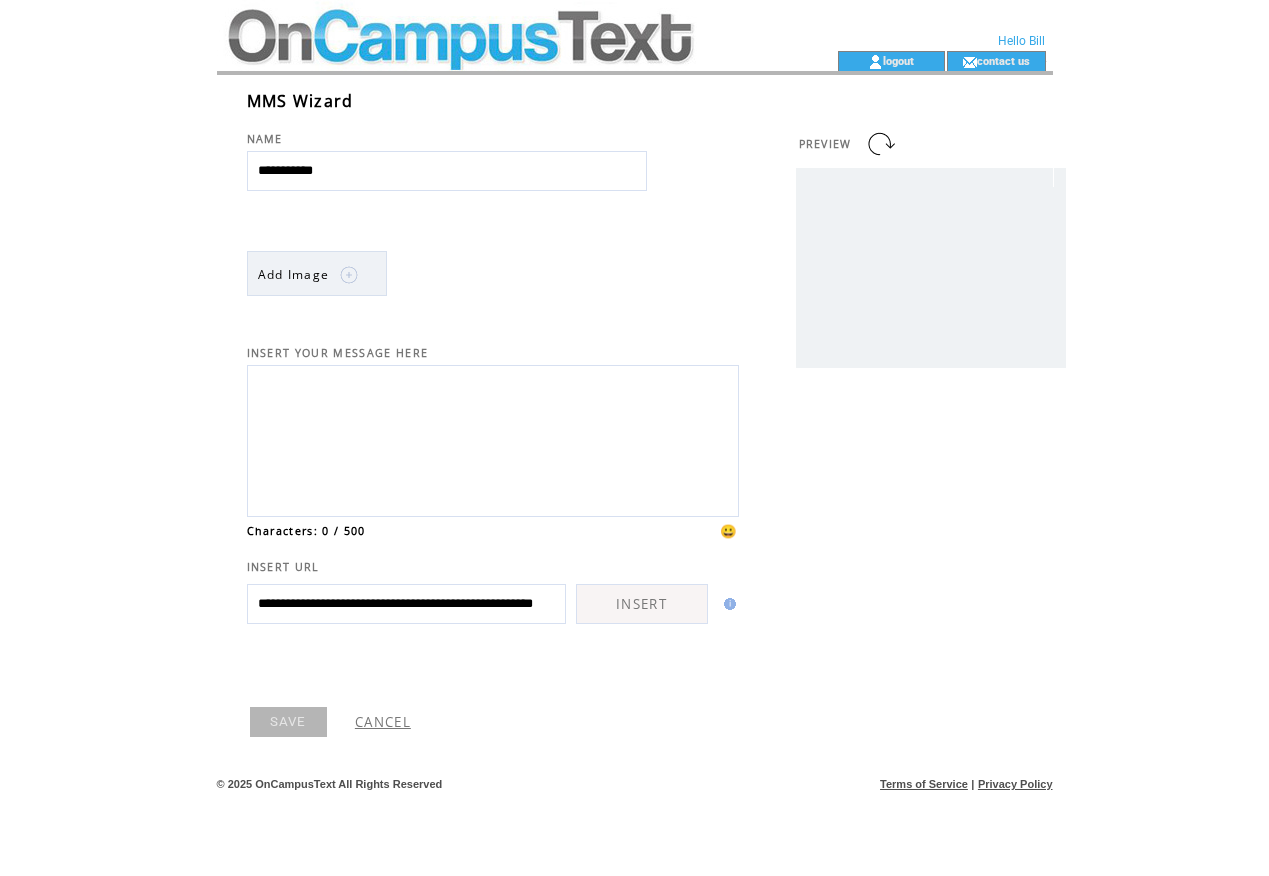 scroll, scrollTop: 0, scrollLeft: 0, axis: both 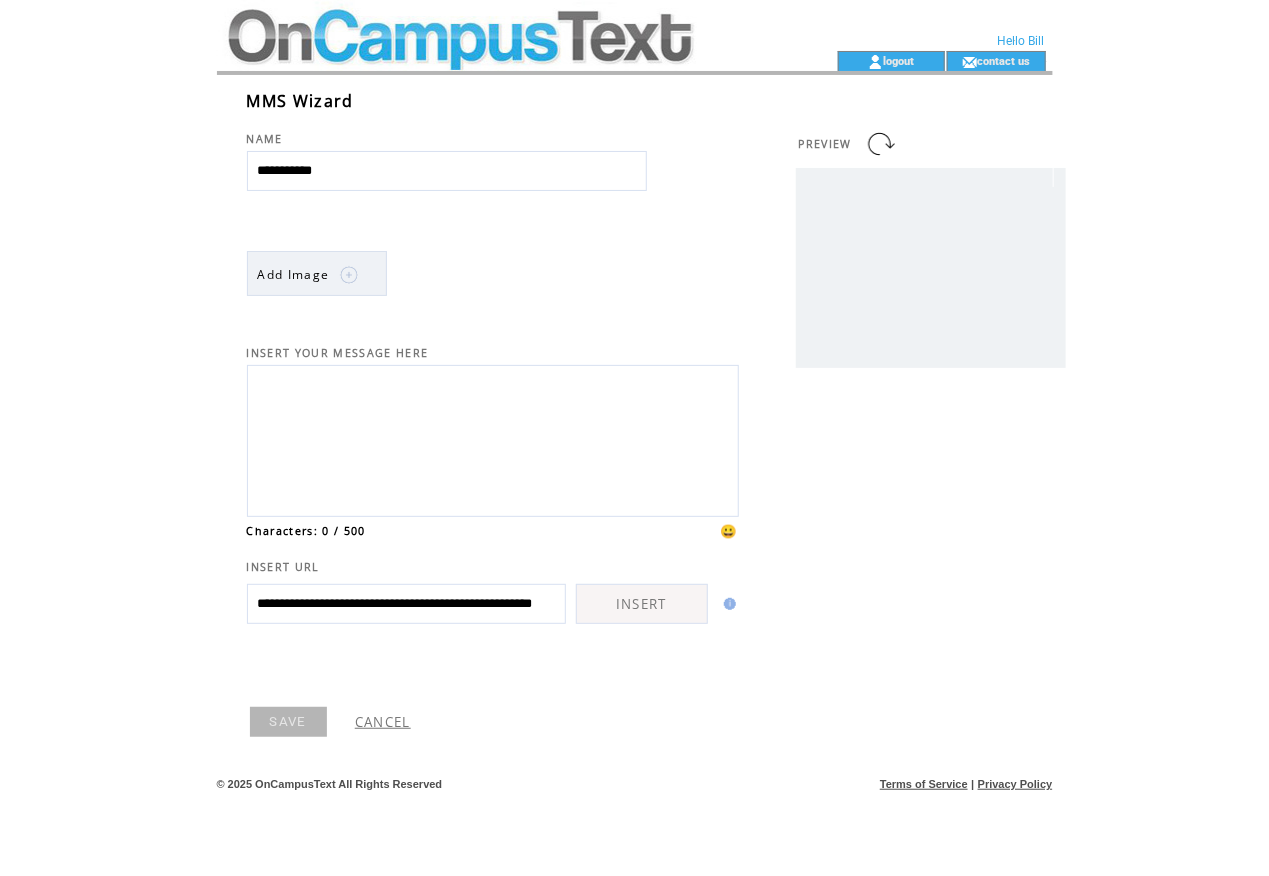 click on "Add Image" at bounding box center [294, 274] 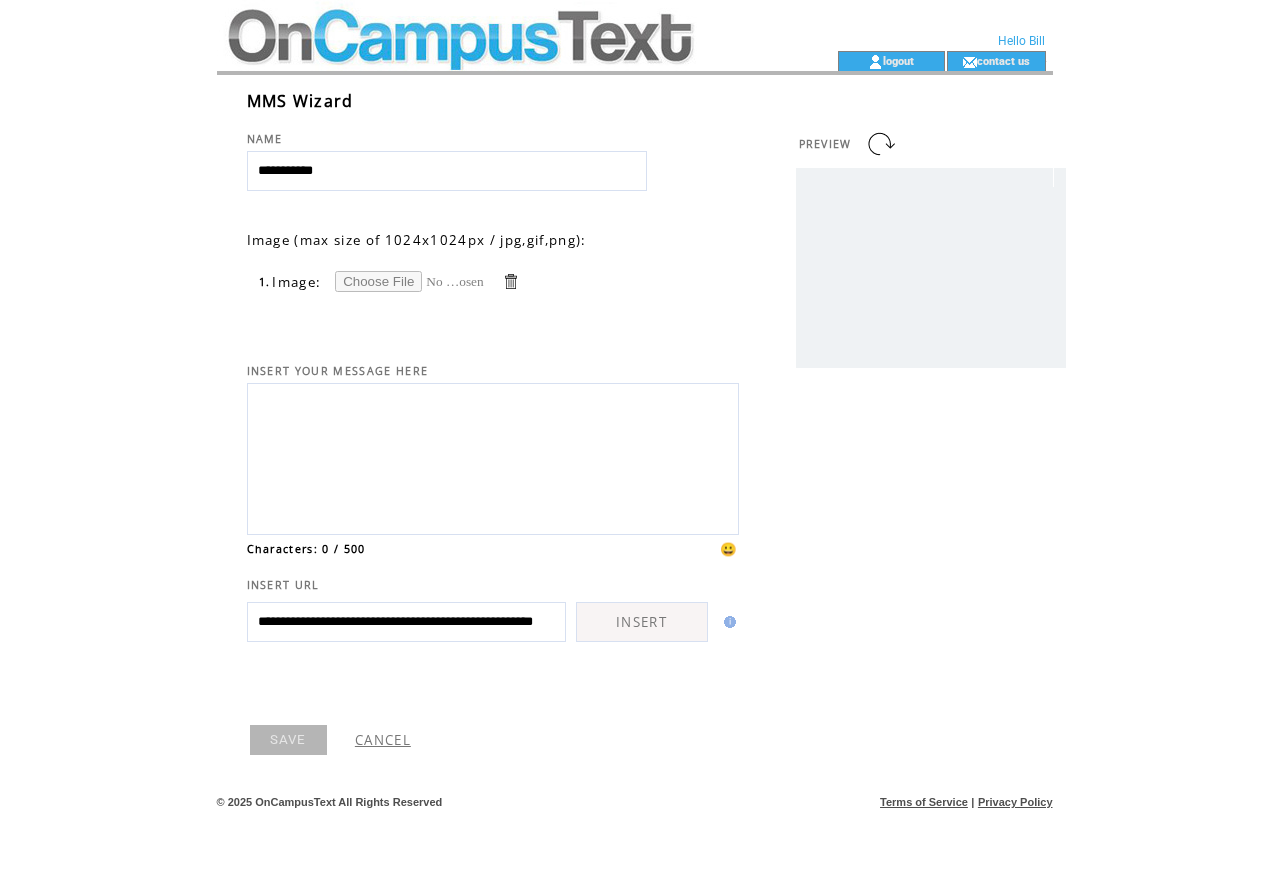 scroll, scrollTop: 0, scrollLeft: 0, axis: both 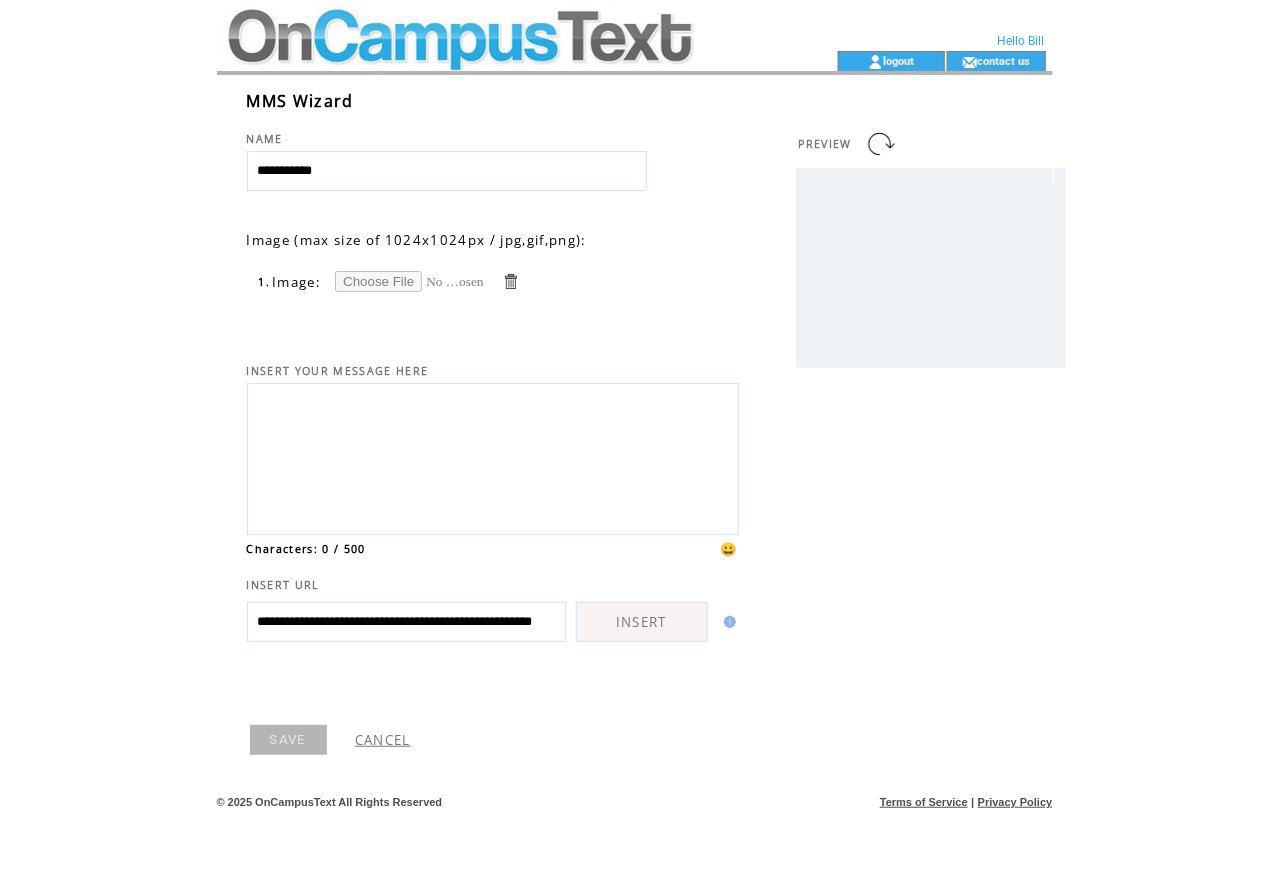 click at bounding box center [410, 281] 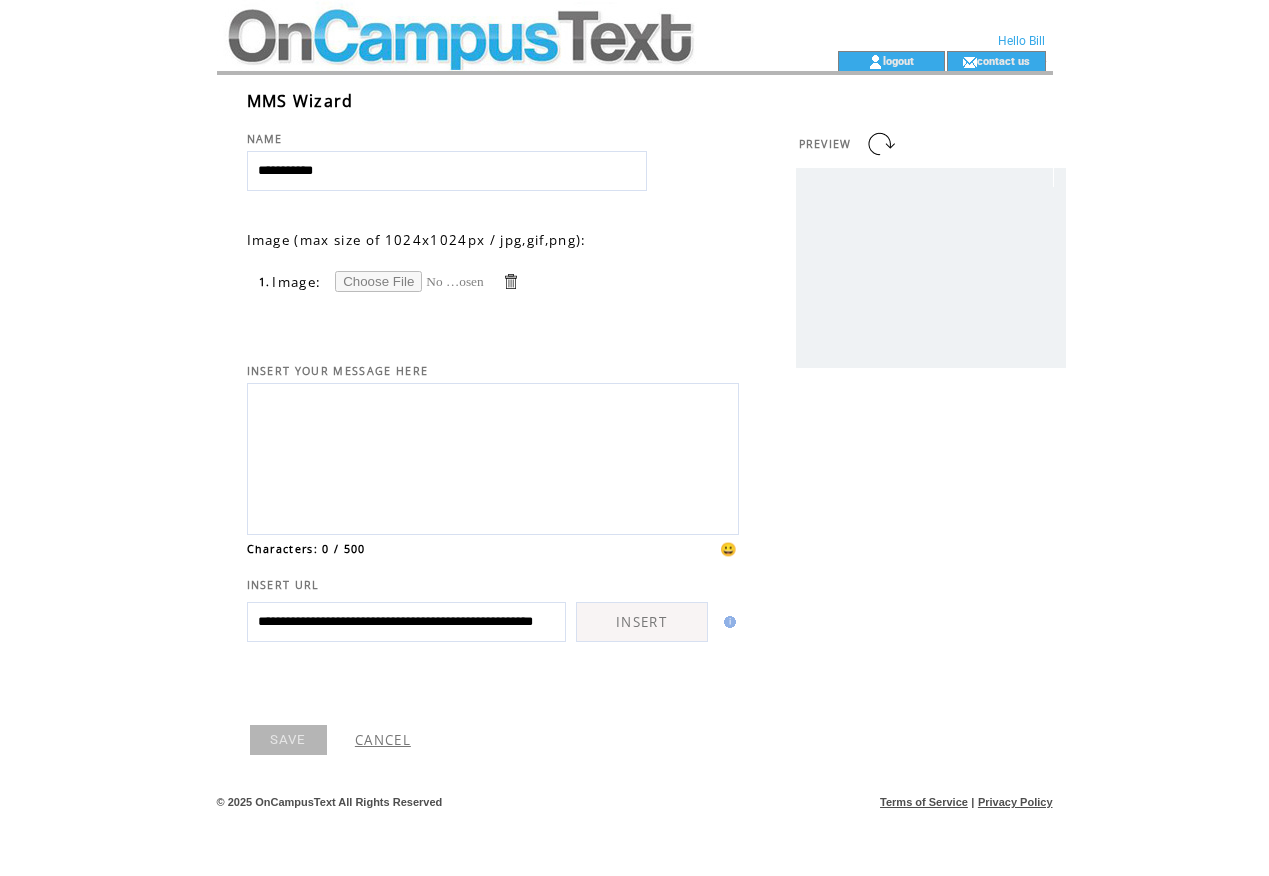 scroll, scrollTop: 0, scrollLeft: 0, axis: both 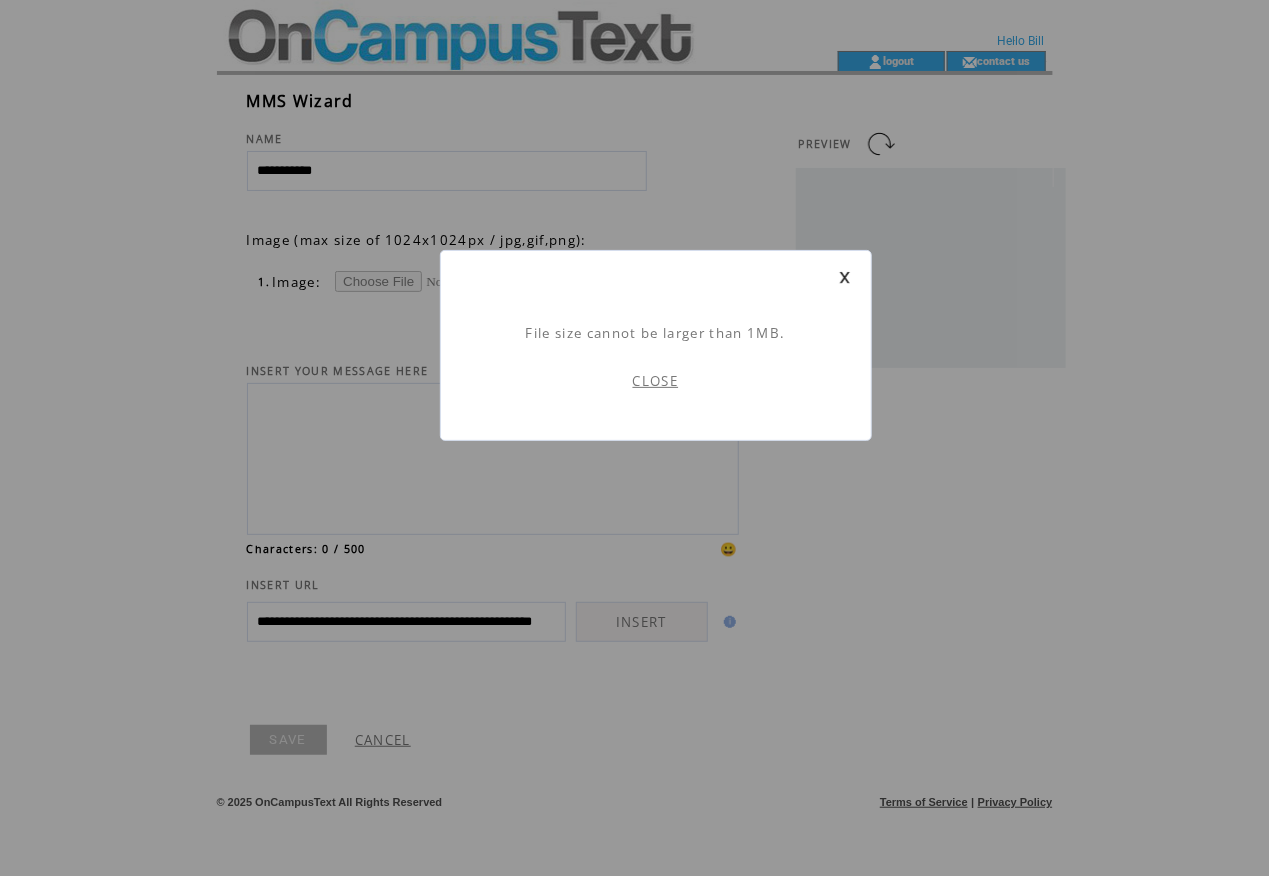 click at bounding box center (656, 277) 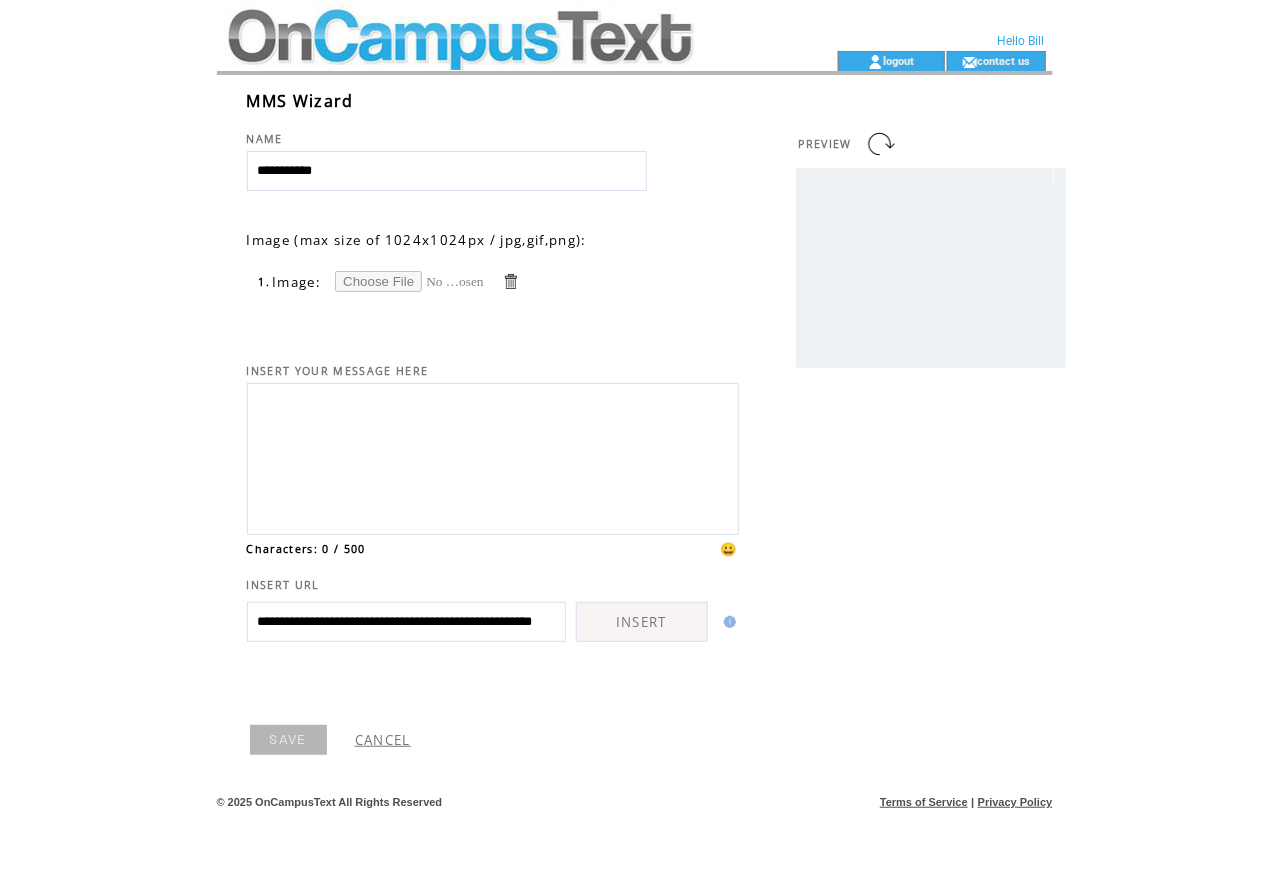 click at bounding box center [491, 25] 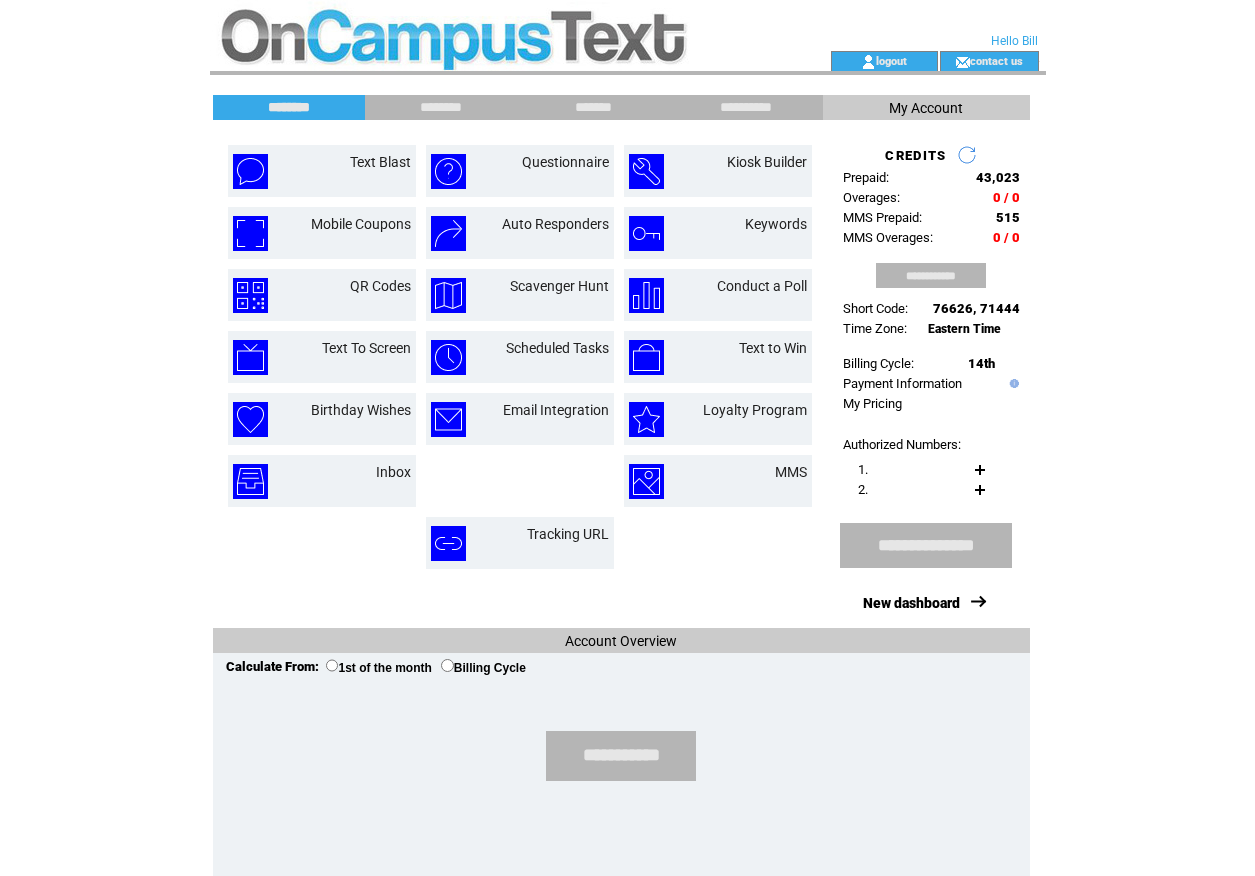 scroll, scrollTop: 0, scrollLeft: 0, axis: both 